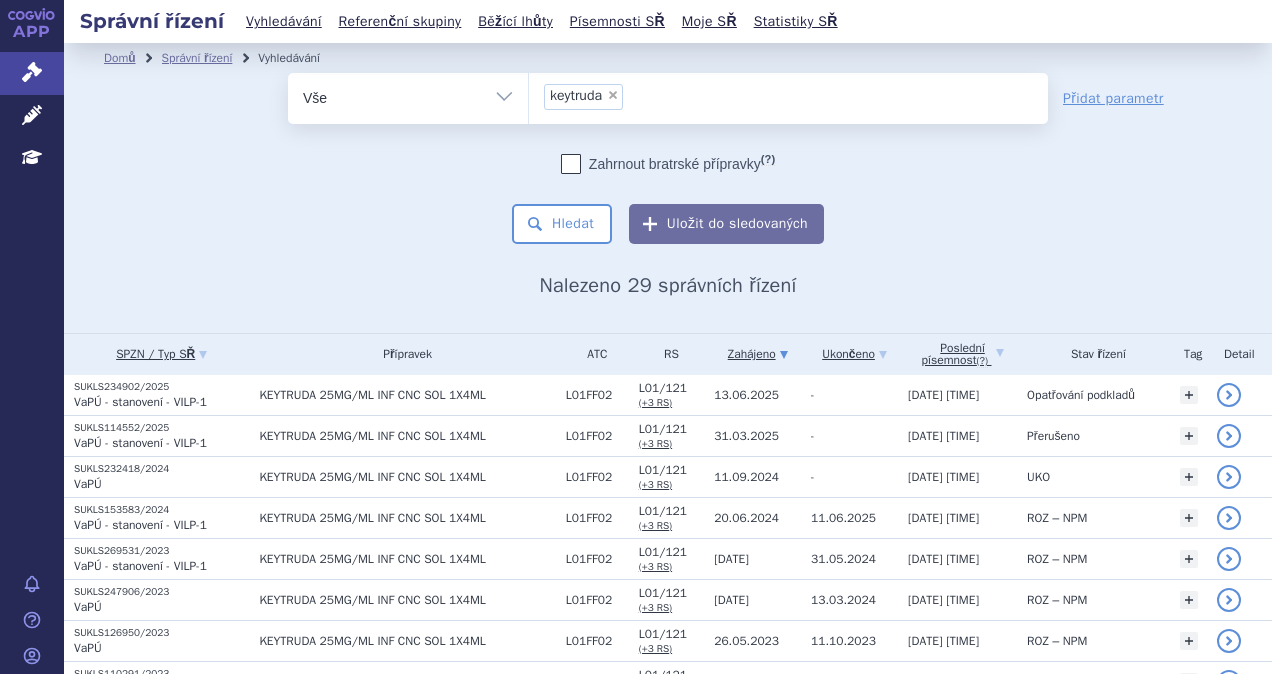 scroll, scrollTop: 0, scrollLeft: 0, axis: both 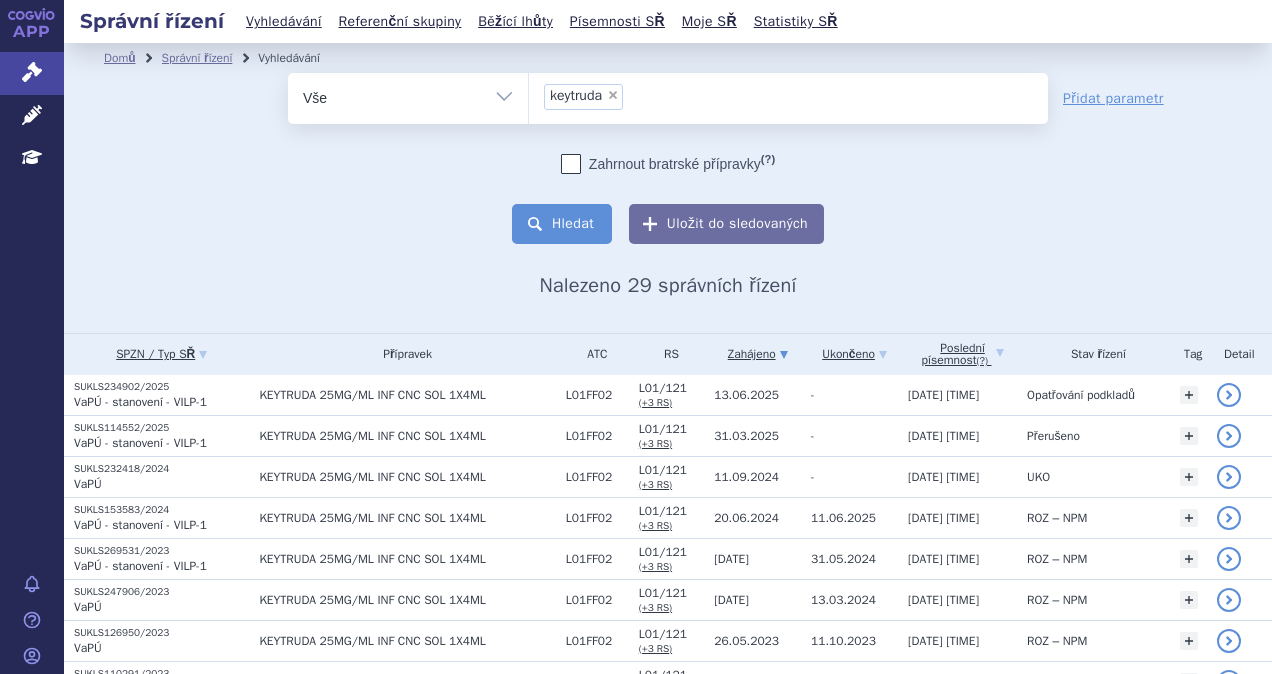 click on "Hledat" at bounding box center (562, 224) 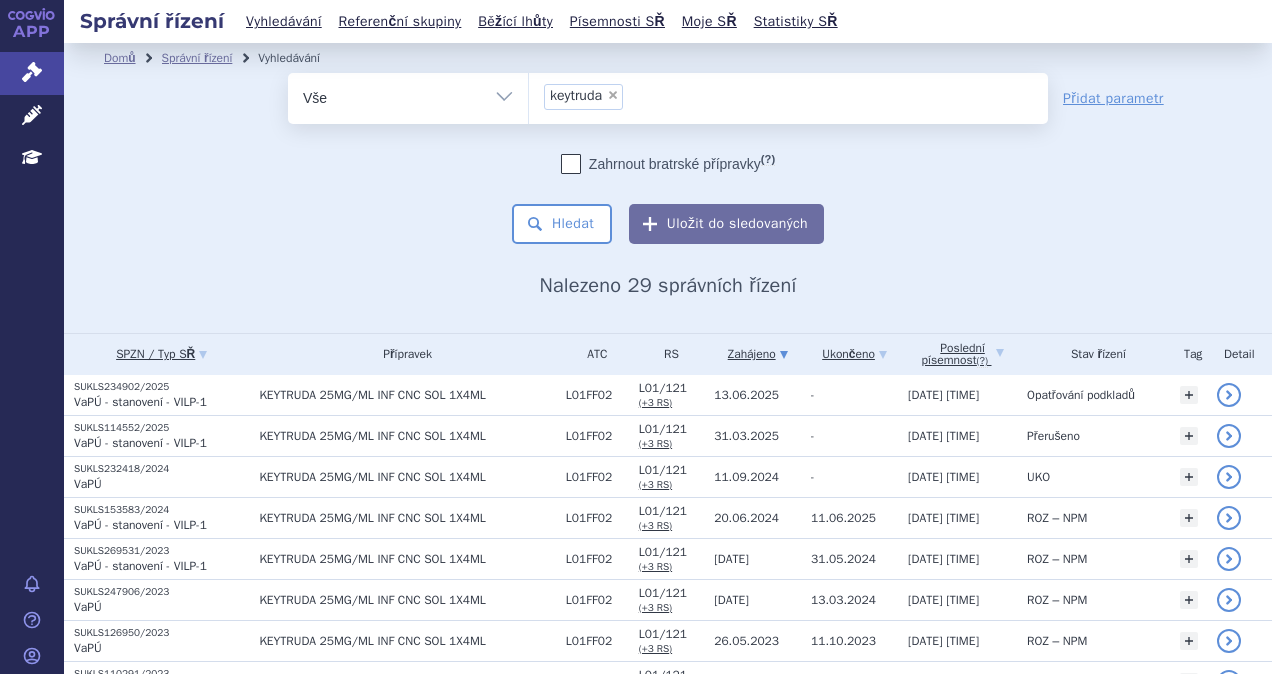 scroll, scrollTop: 0, scrollLeft: 0, axis: both 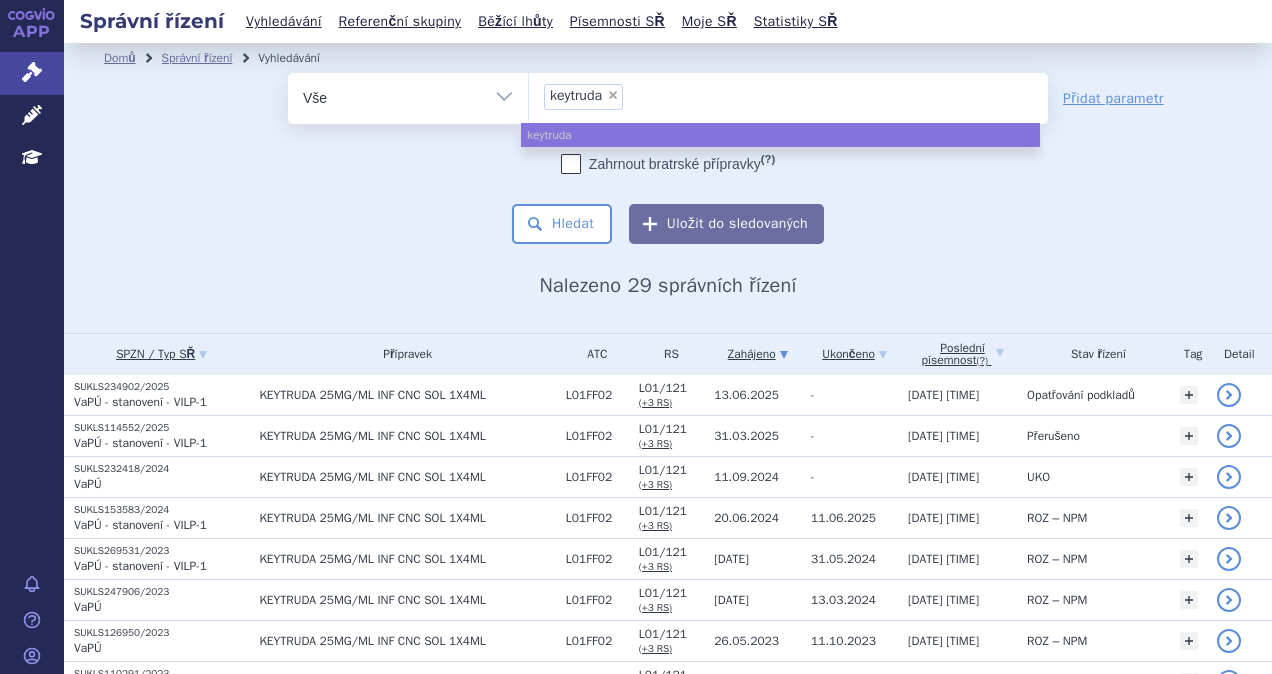 click on "×" at bounding box center (613, 95) 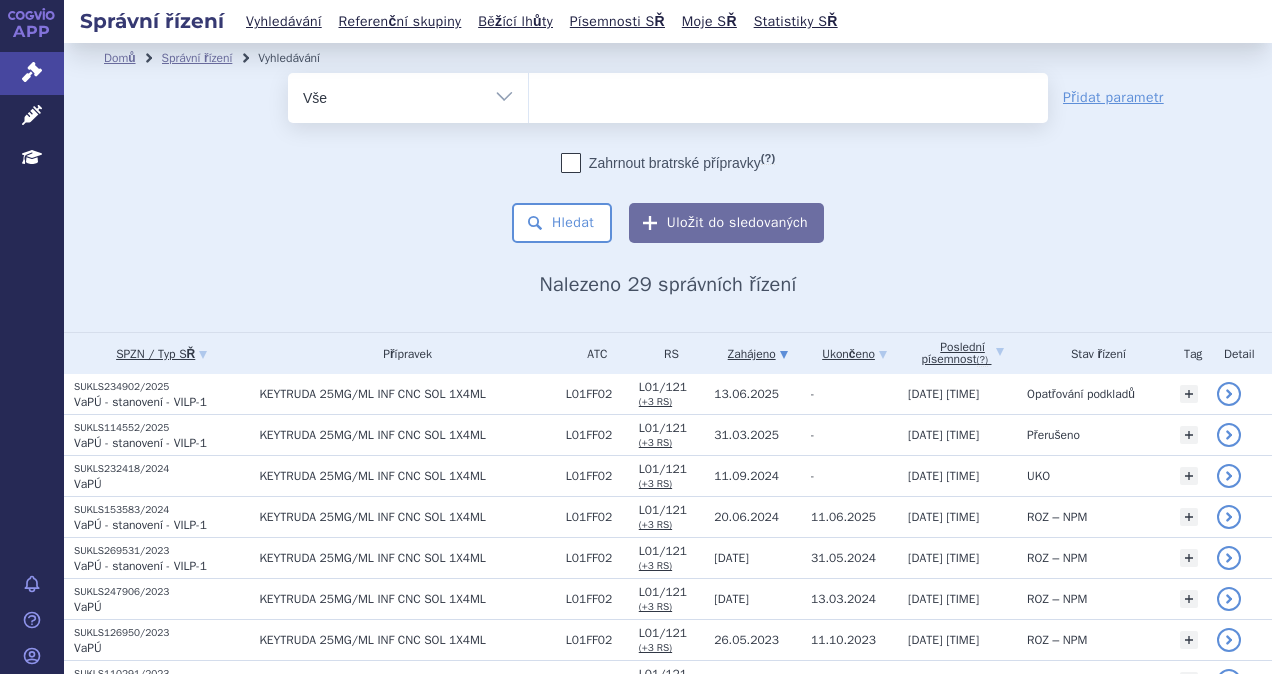 click at bounding box center (788, 94) 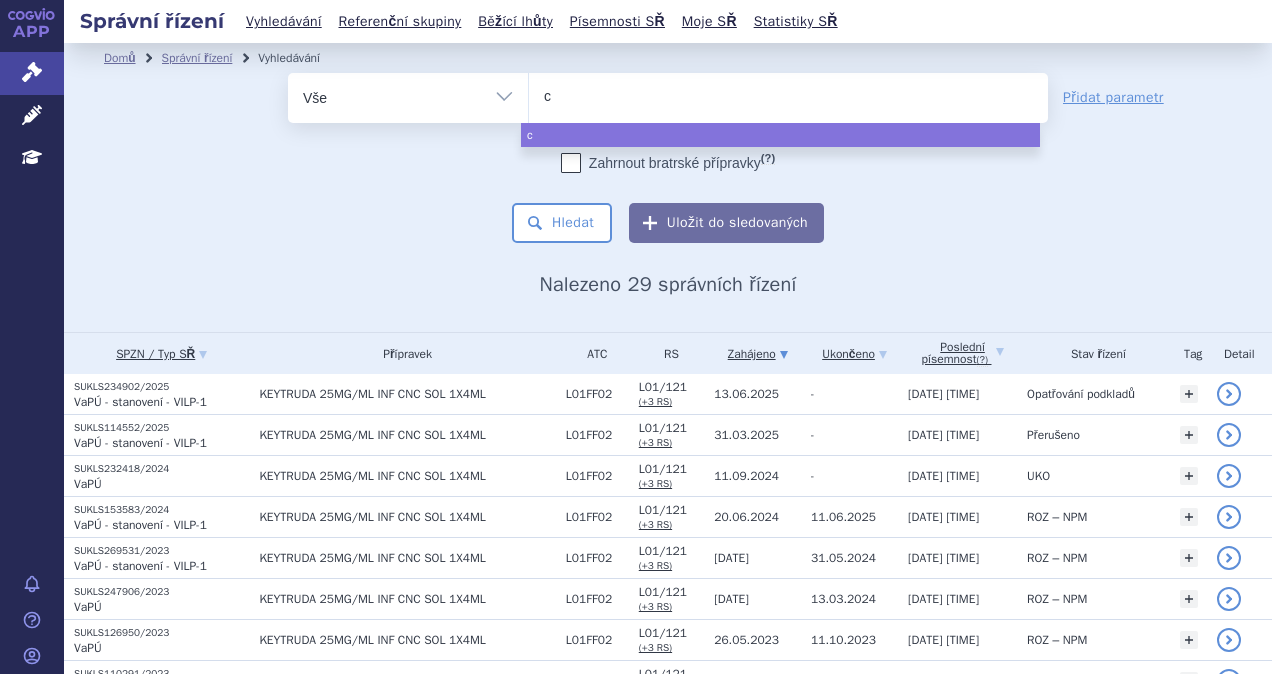 type on "ca" 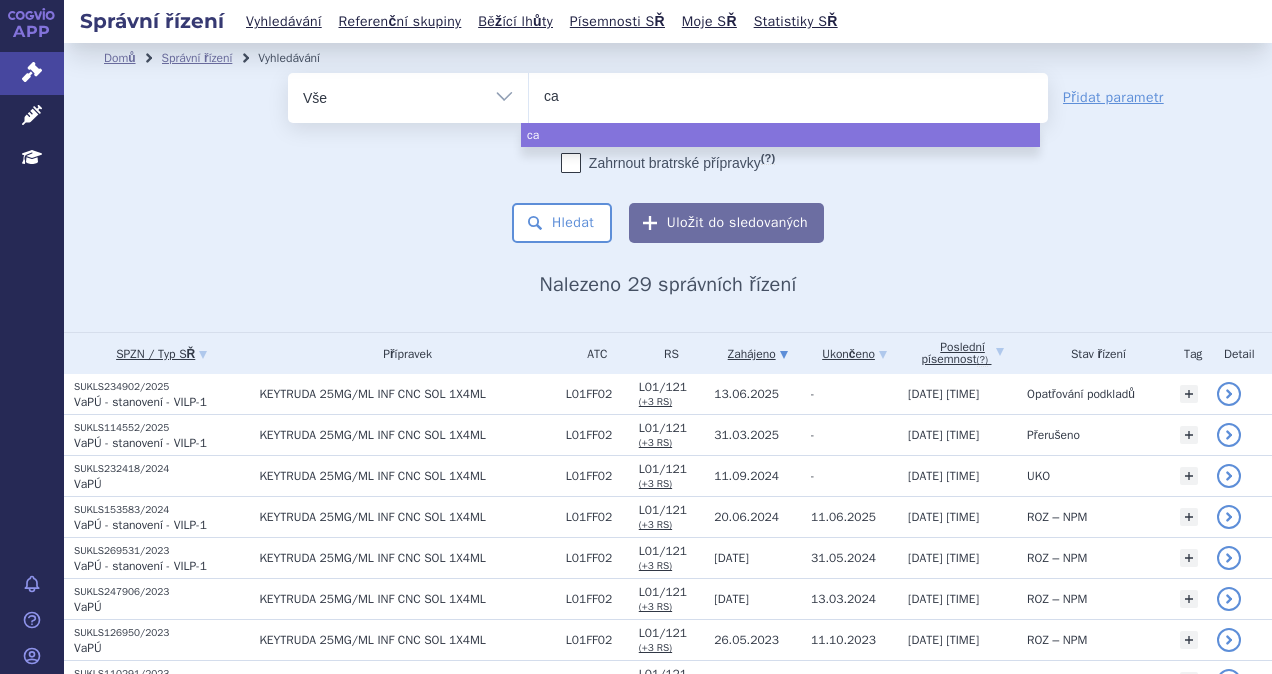 type on "car" 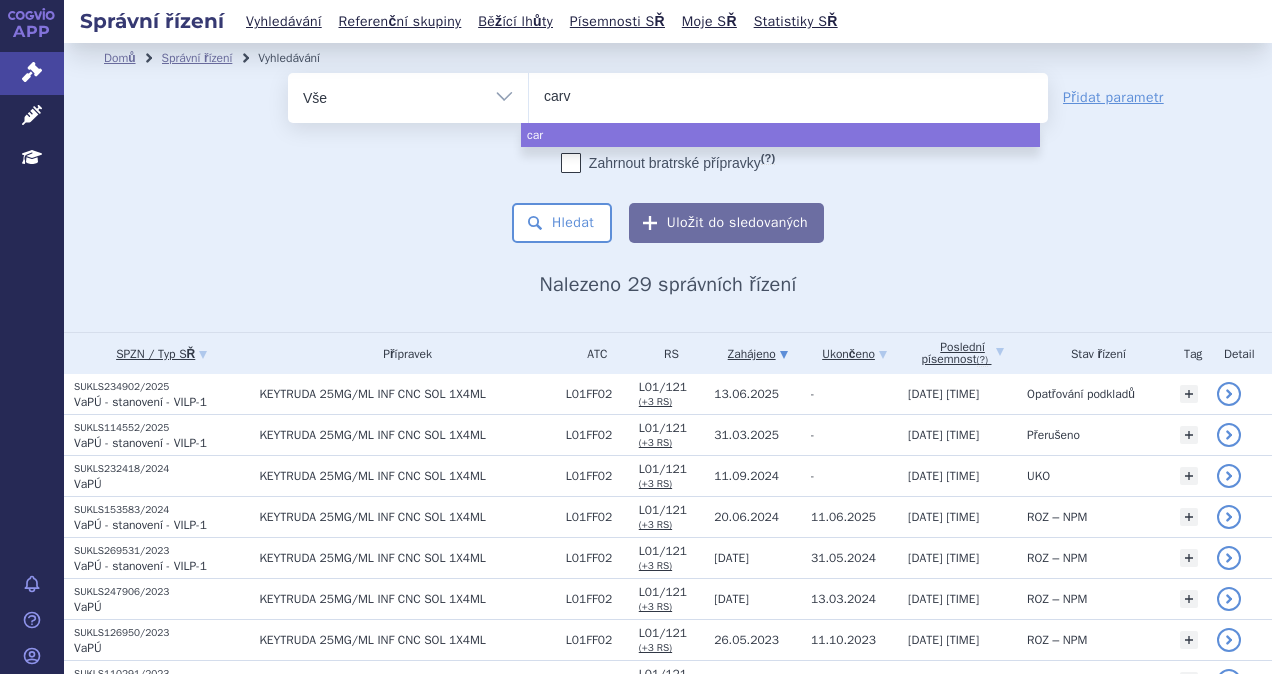 type on "carvy" 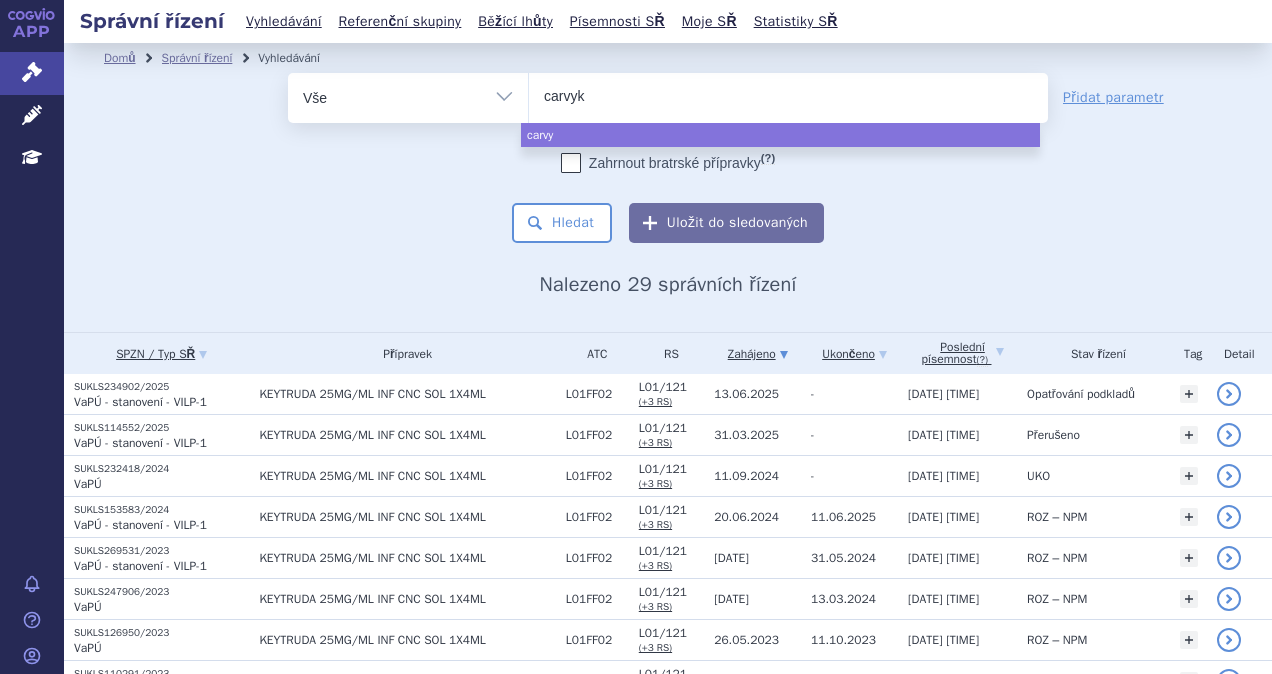 type on "carvykt" 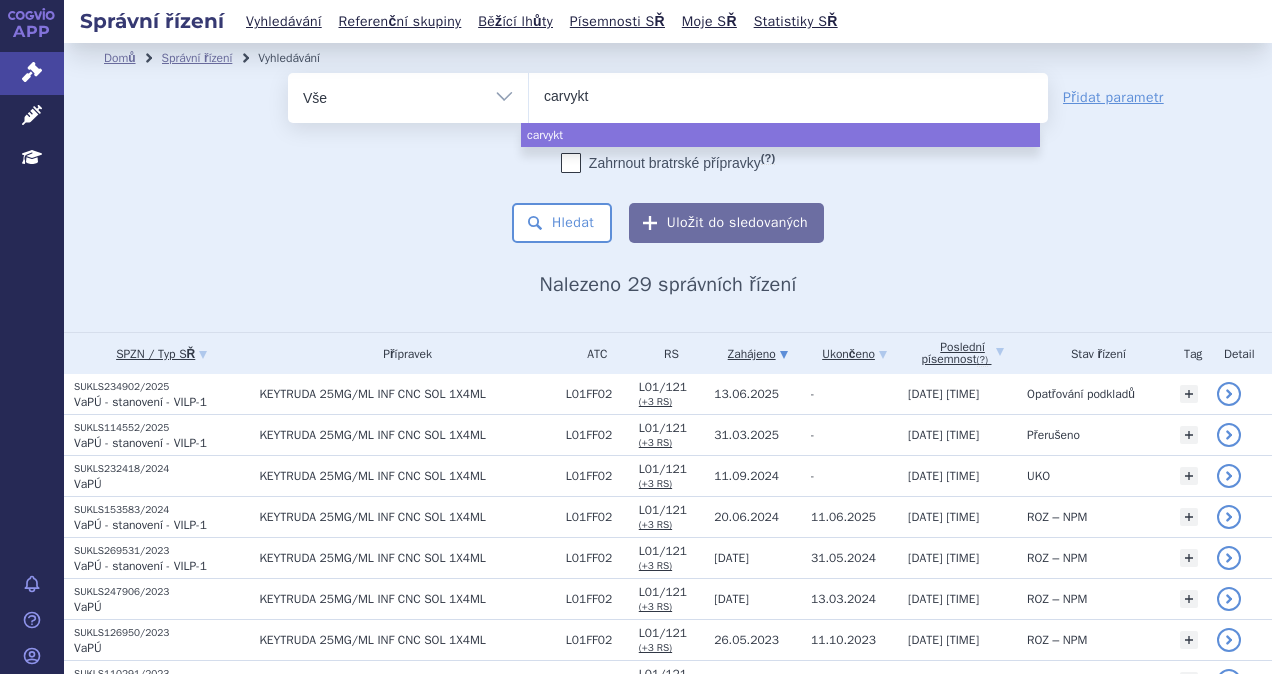 type on "carvykti" 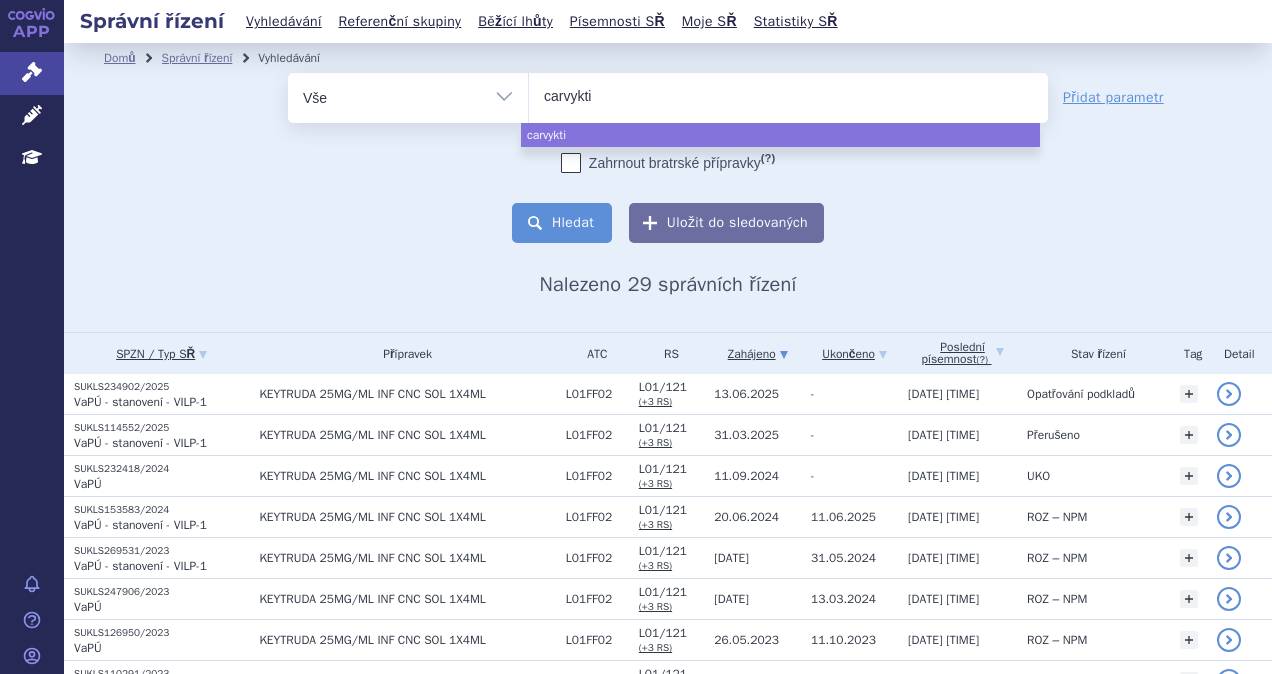 select on "carvykti" 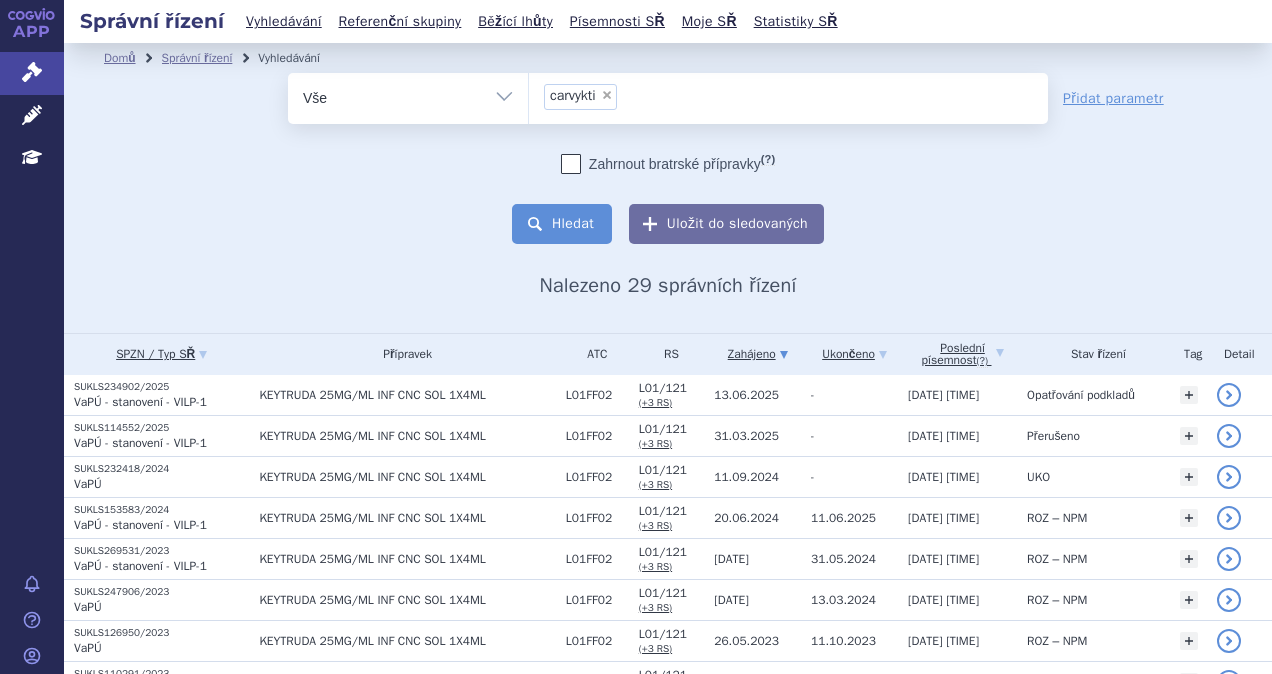 click on "Hledat" at bounding box center [562, 224] 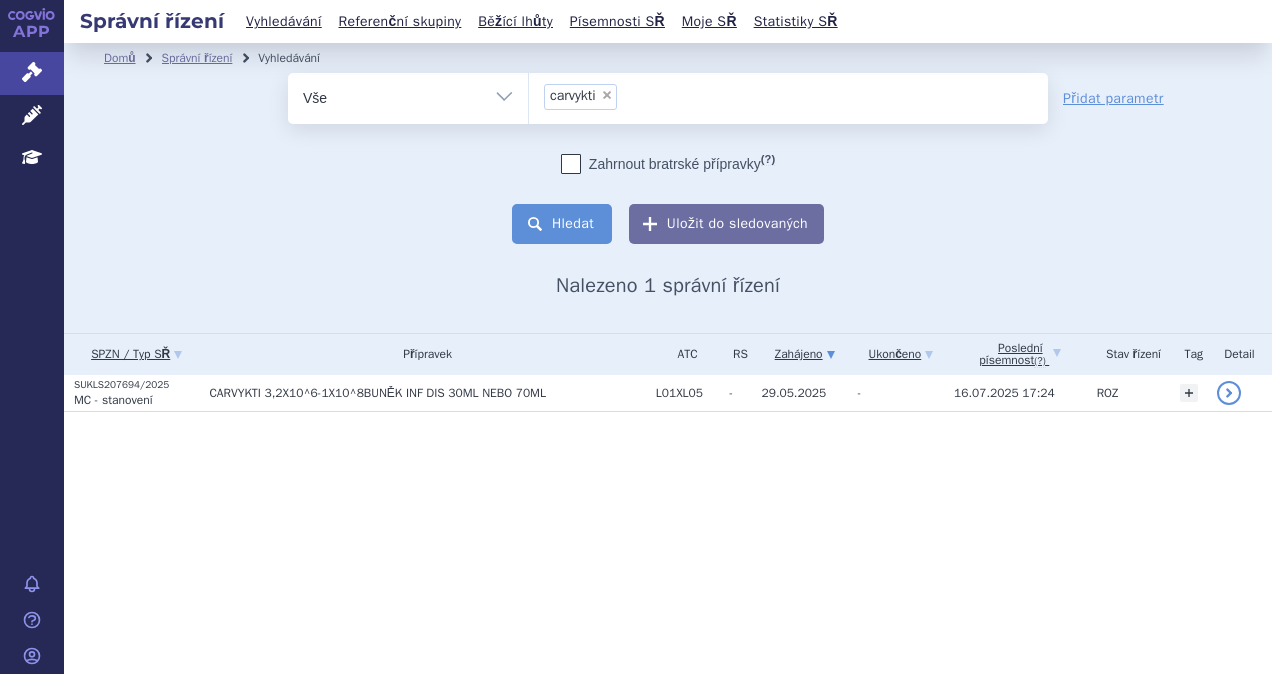 scroll, scrollTop: 0, scrollLeft: 0, axis: both 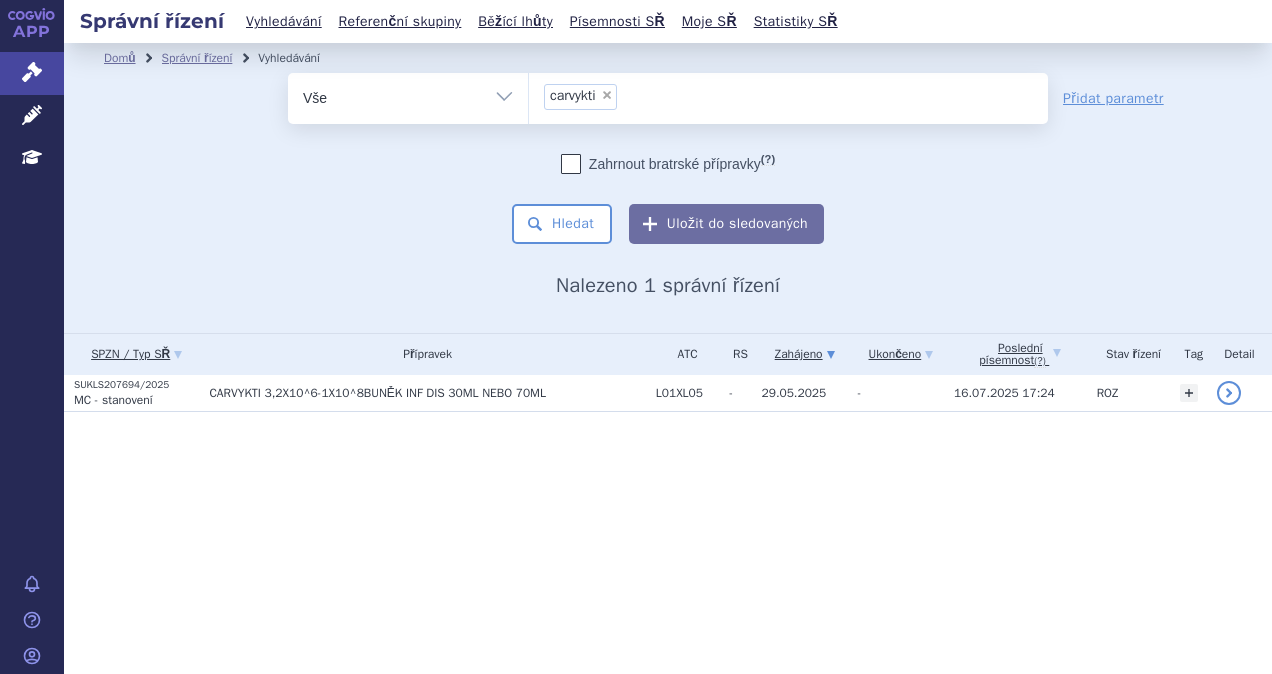 click on "×" at bounding box center (607, 95) 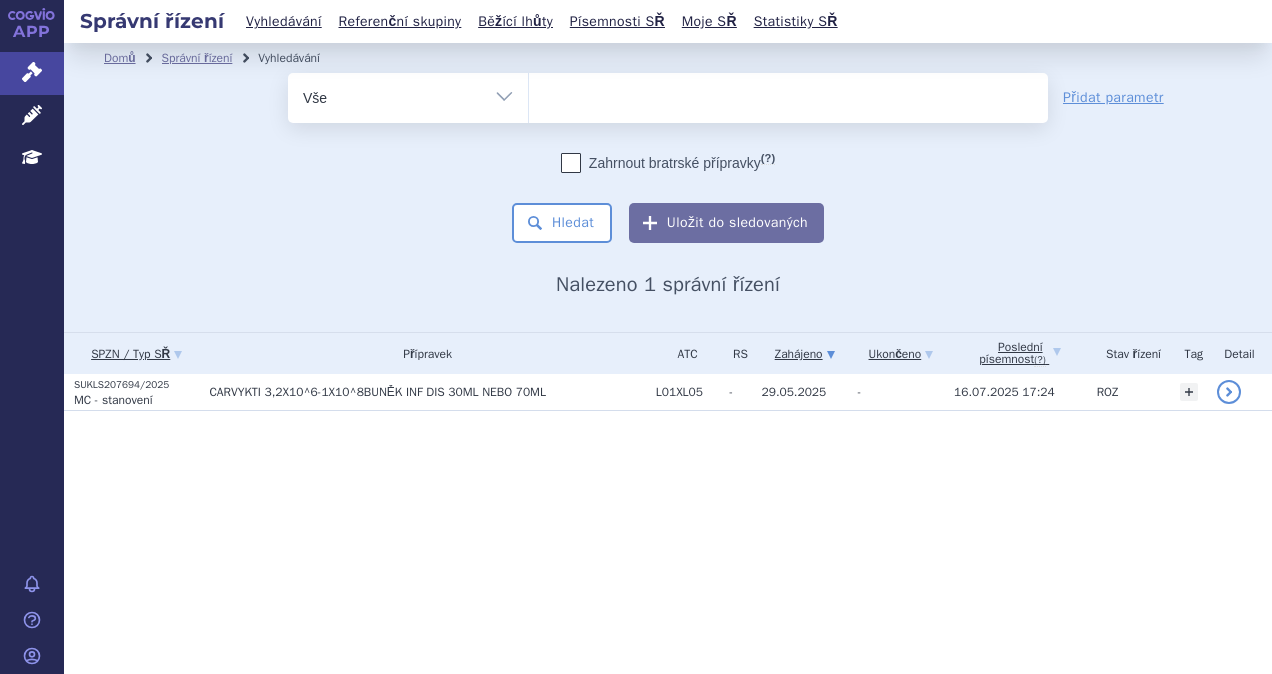 click at bounding box center (788, 94) 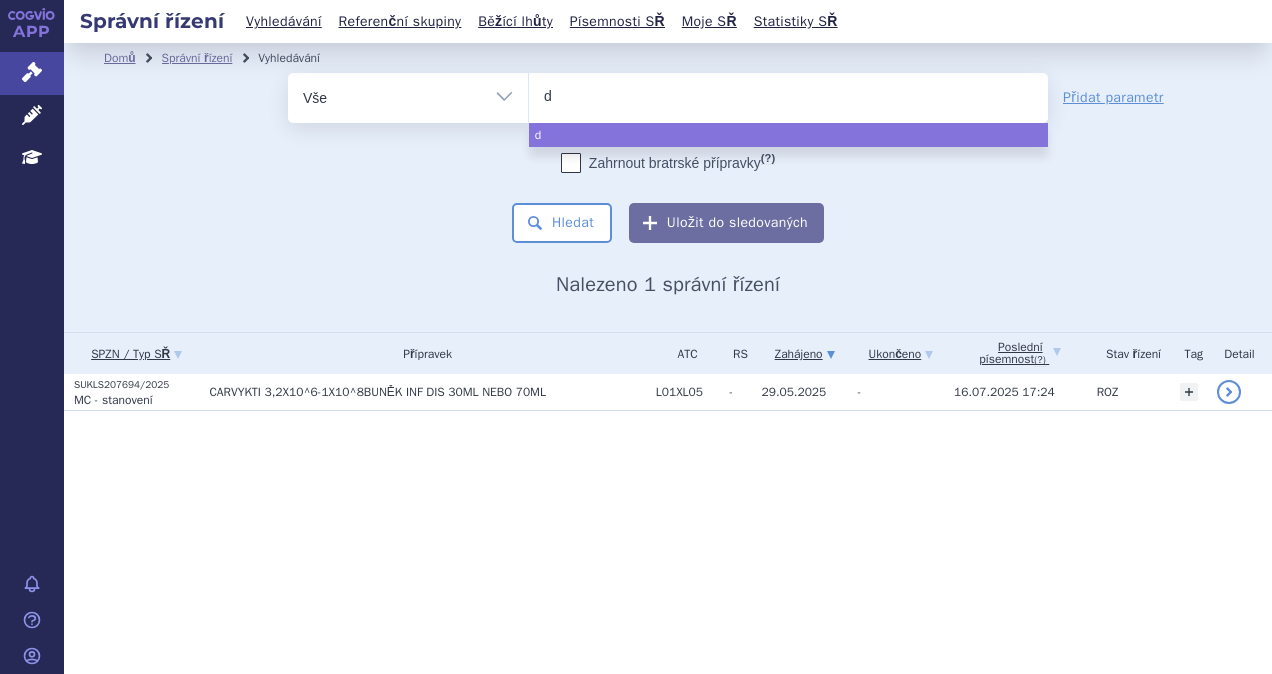 type on "dr" 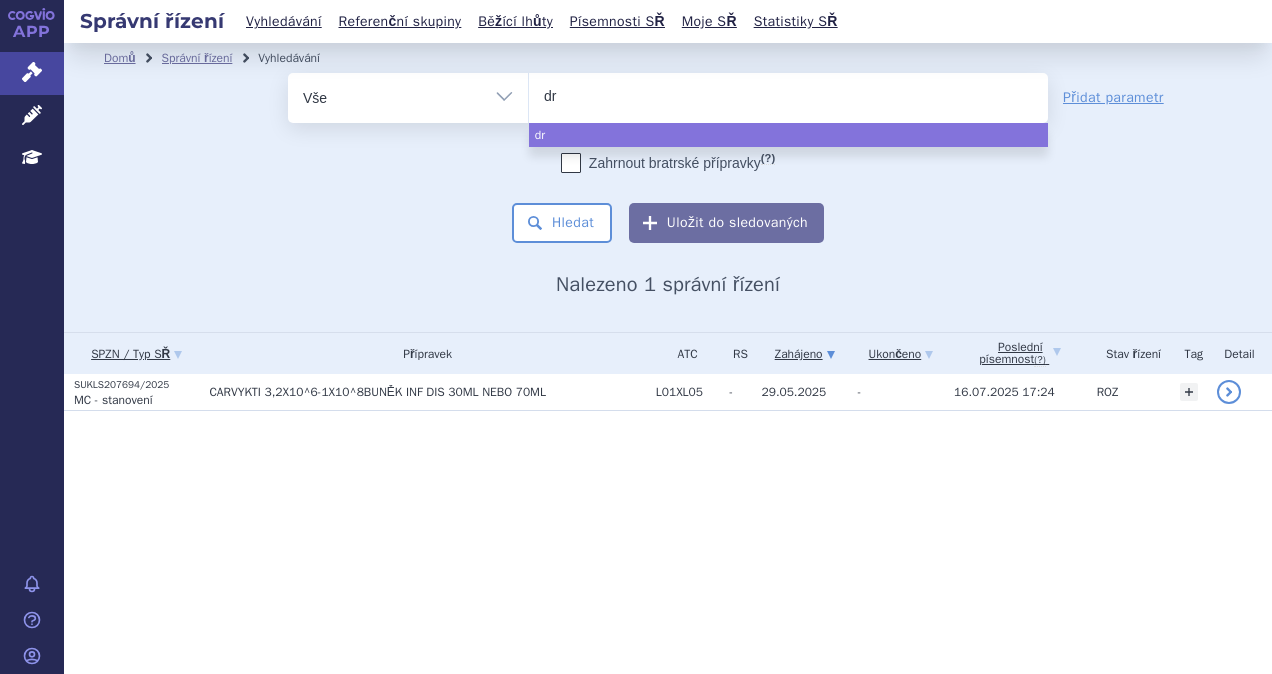type on "dra" 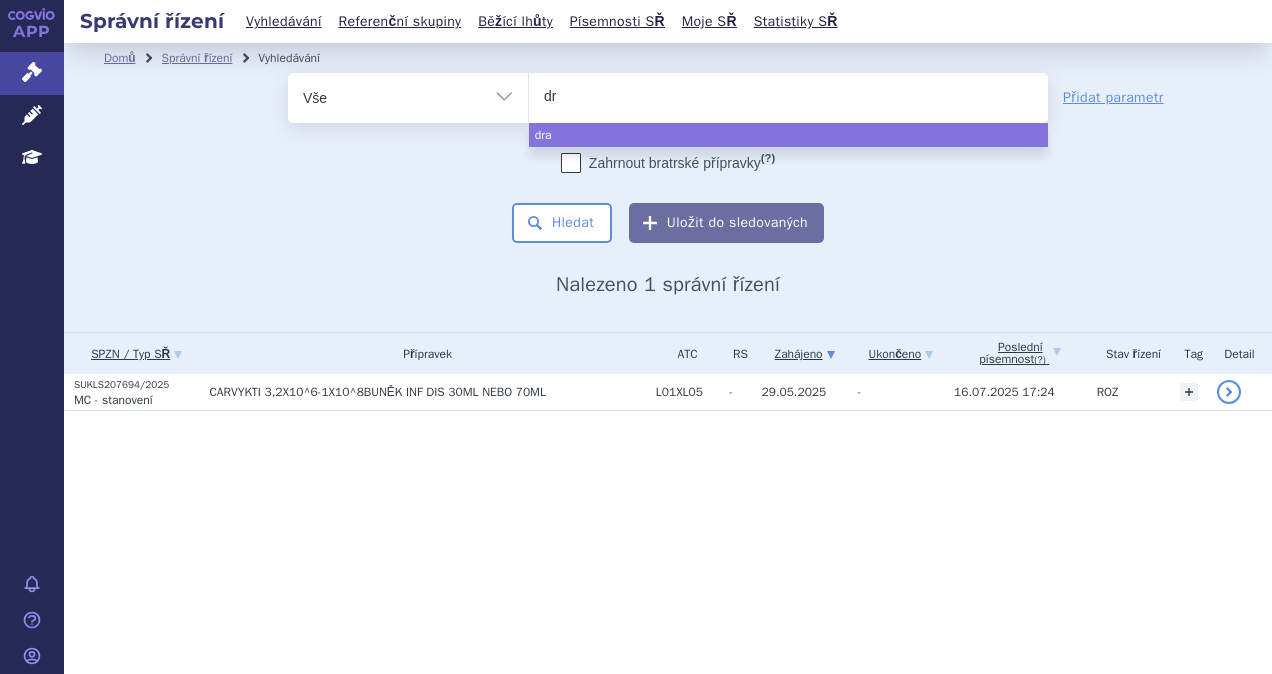 type on "d" 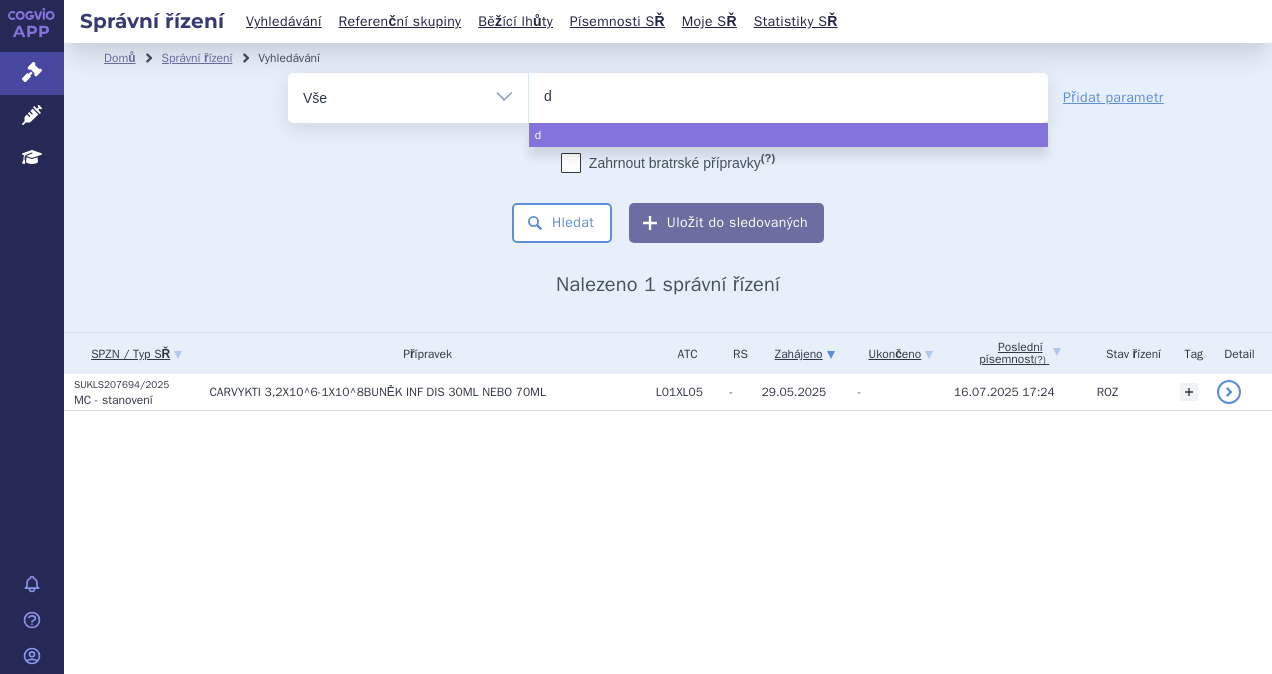 type 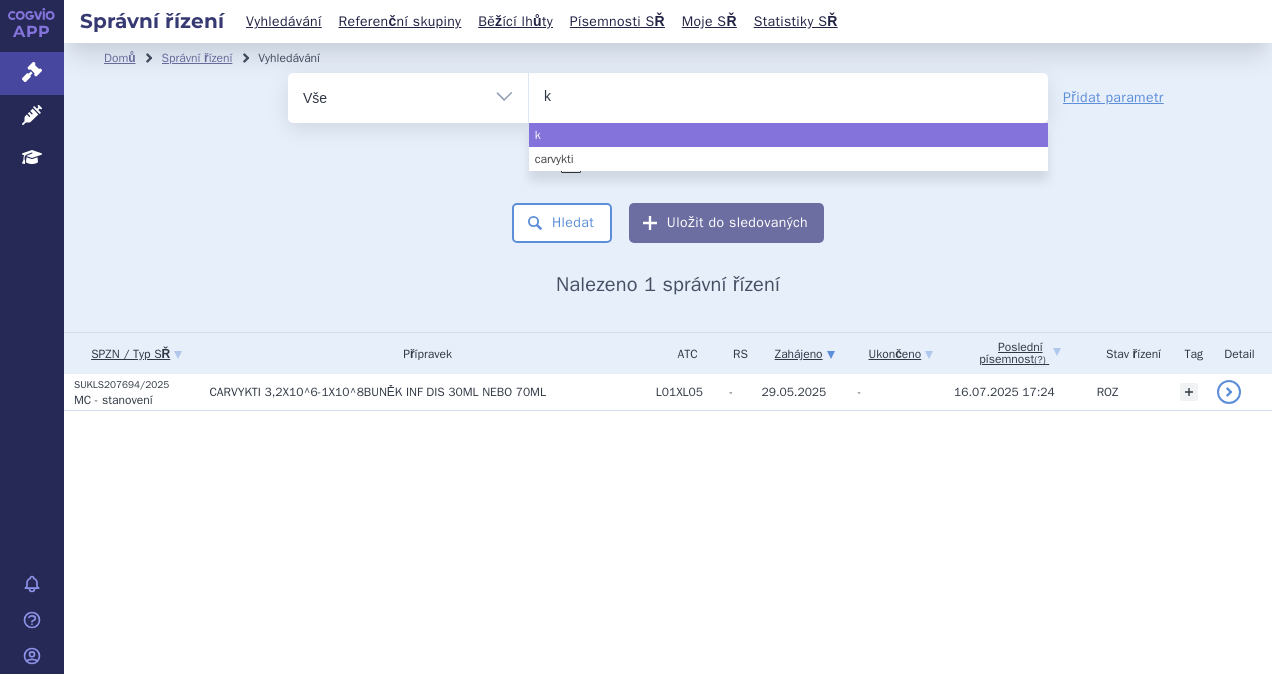 type on "ke" 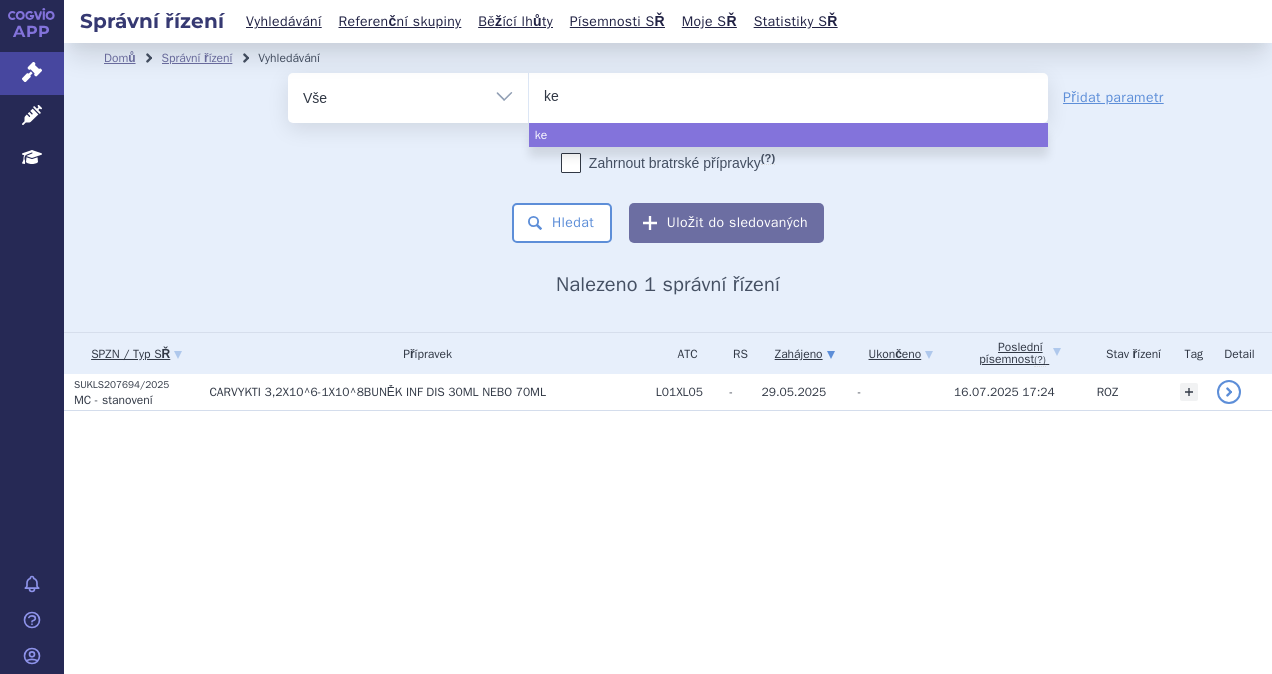type on "k" 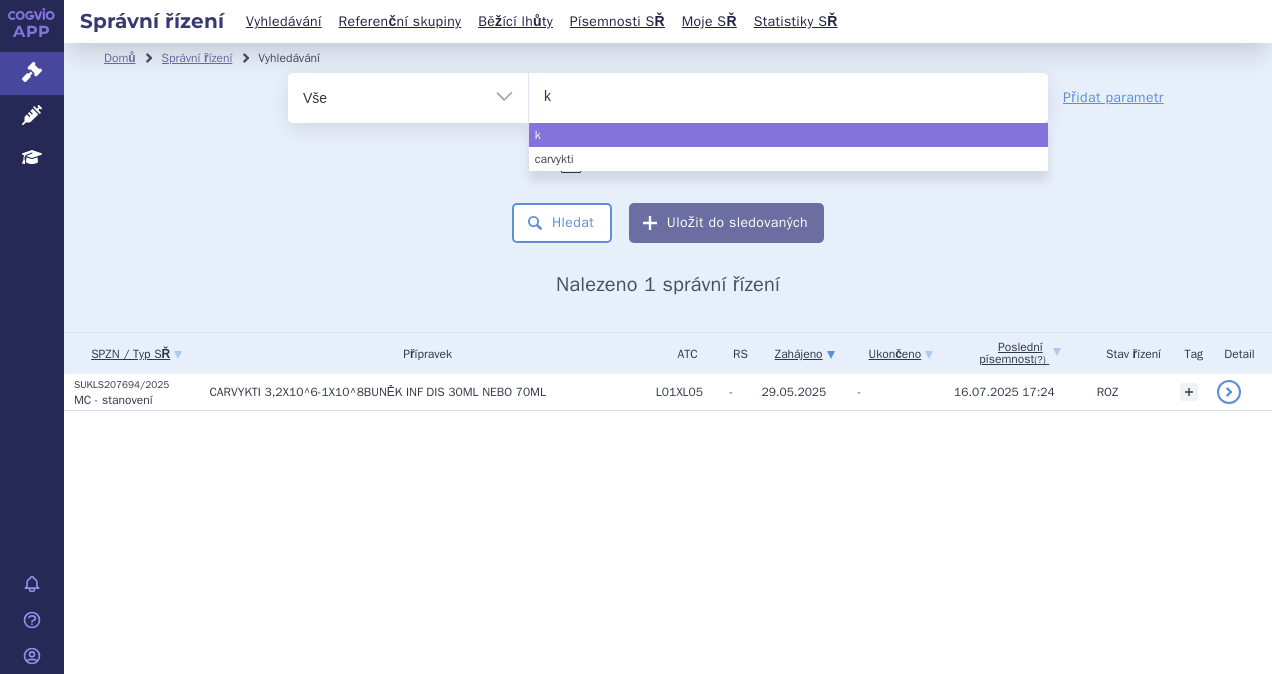type 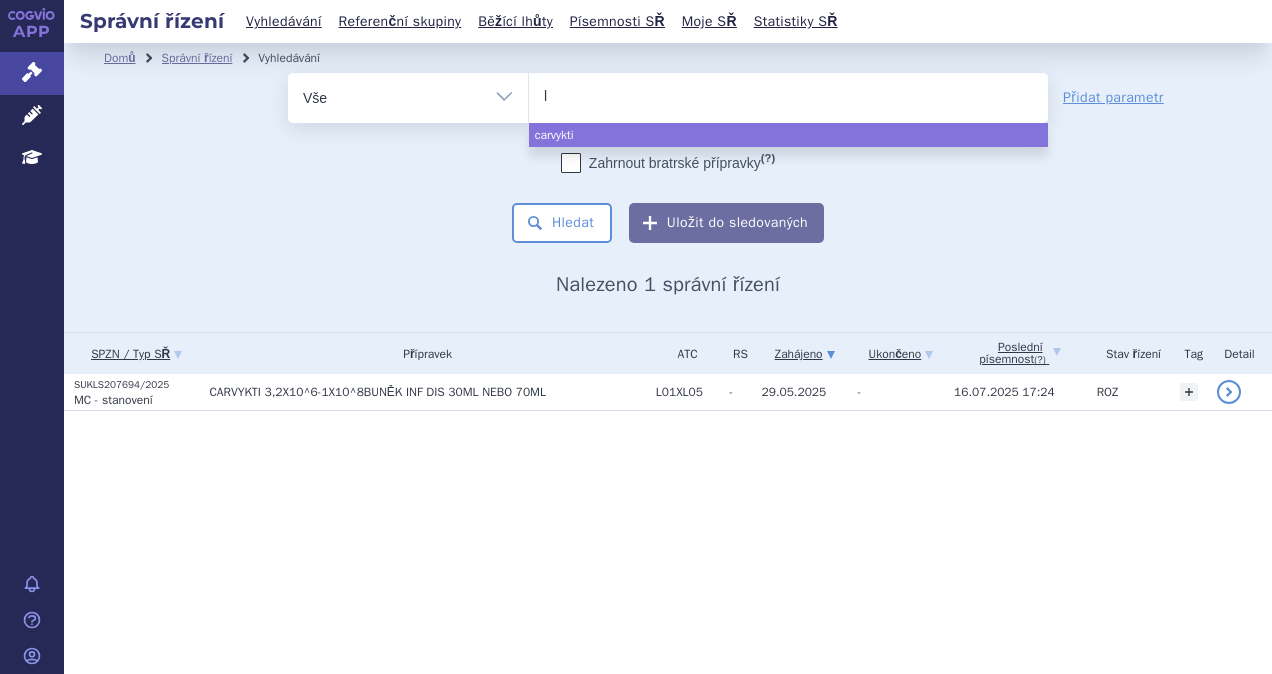 type on "ly" 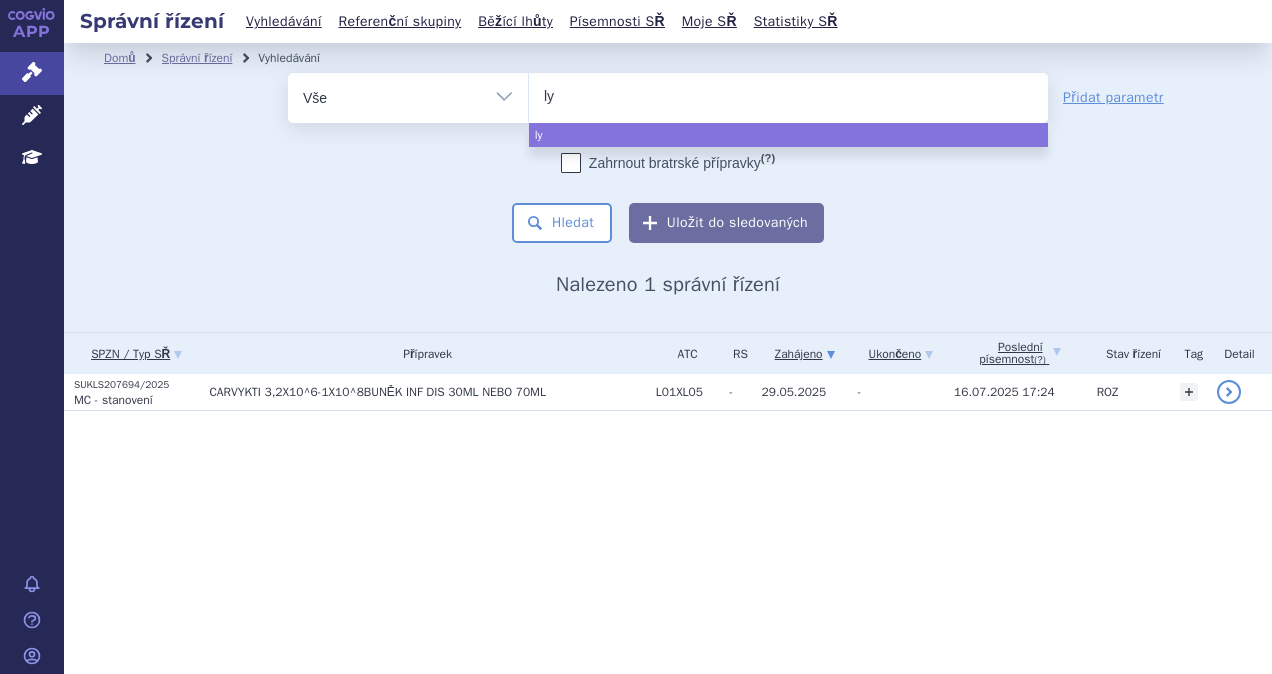 type on "lyn" 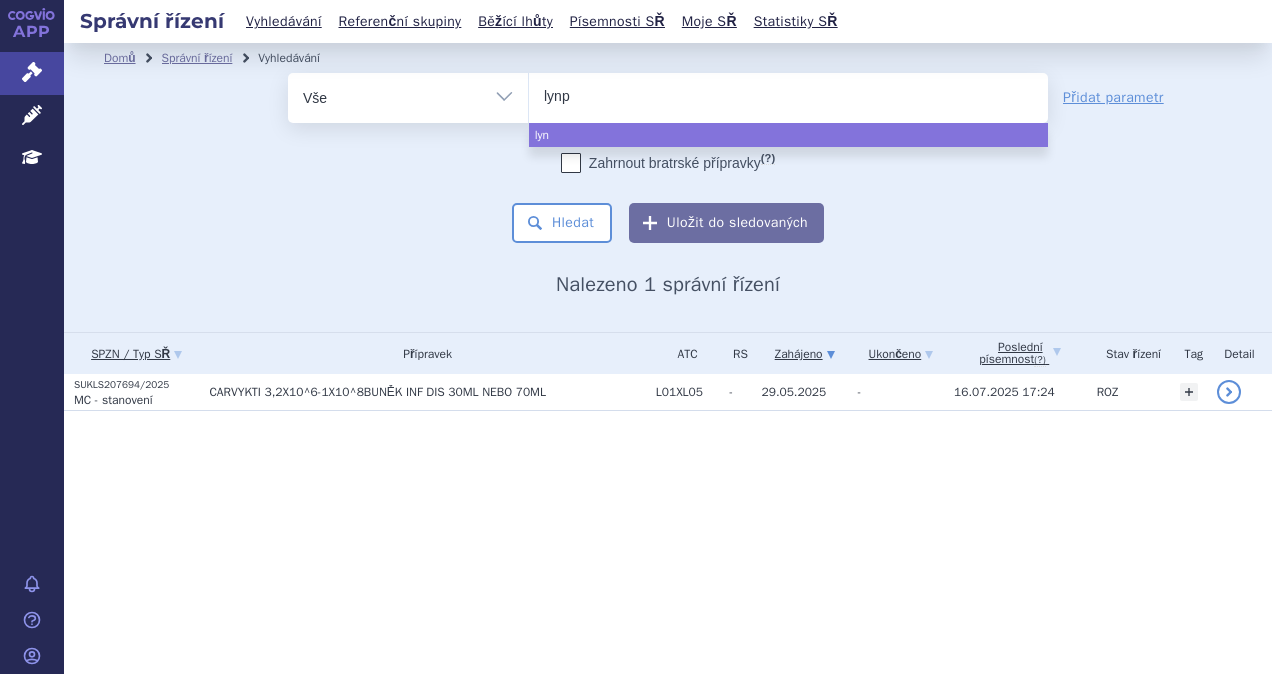 type on "lynpa" 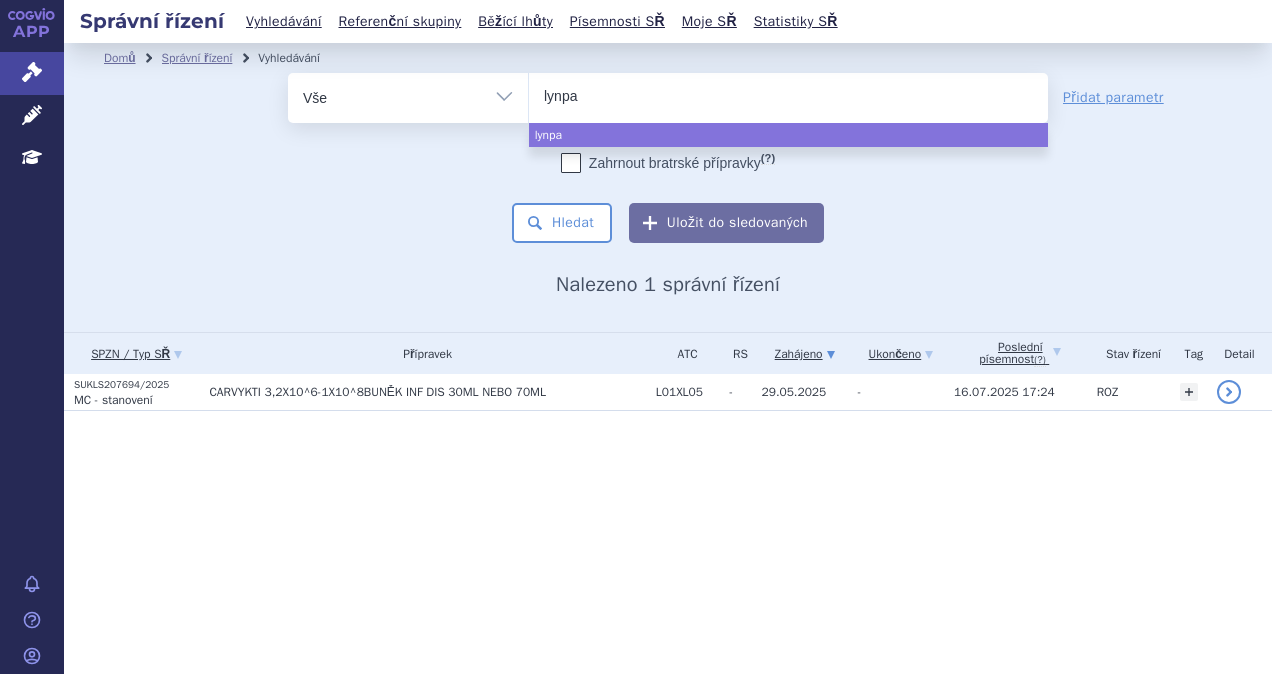 type on "lynpar" 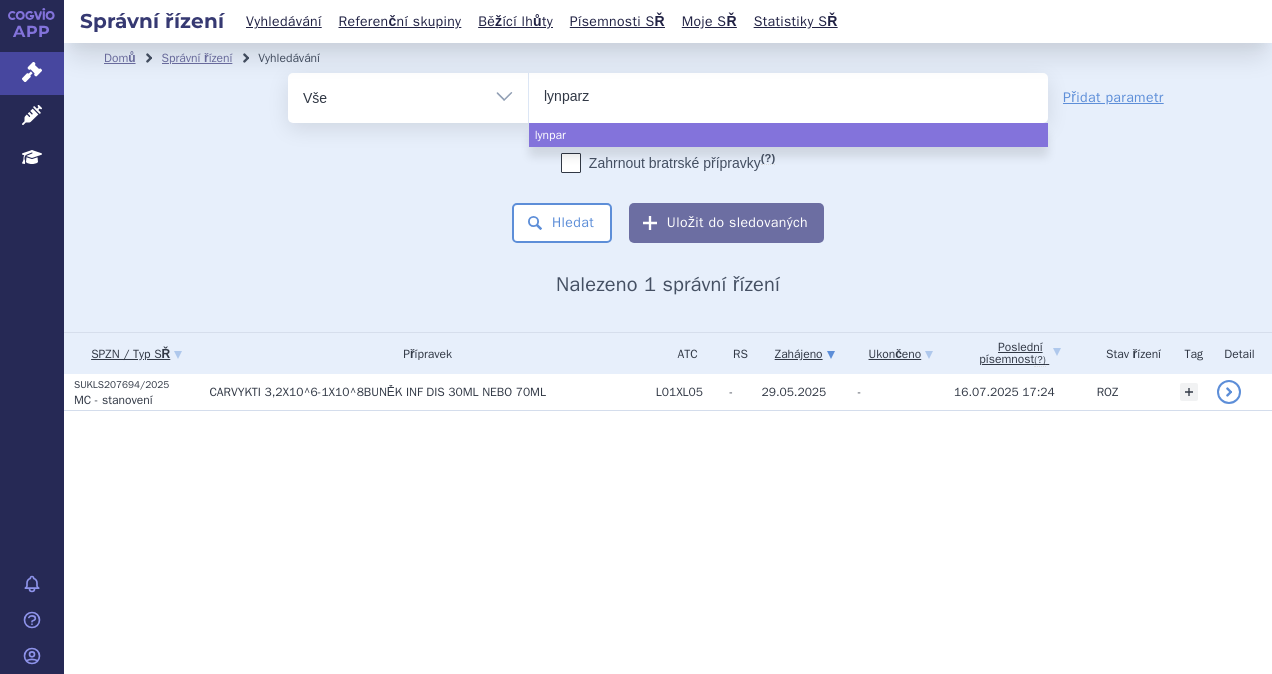 type on "lynparza" 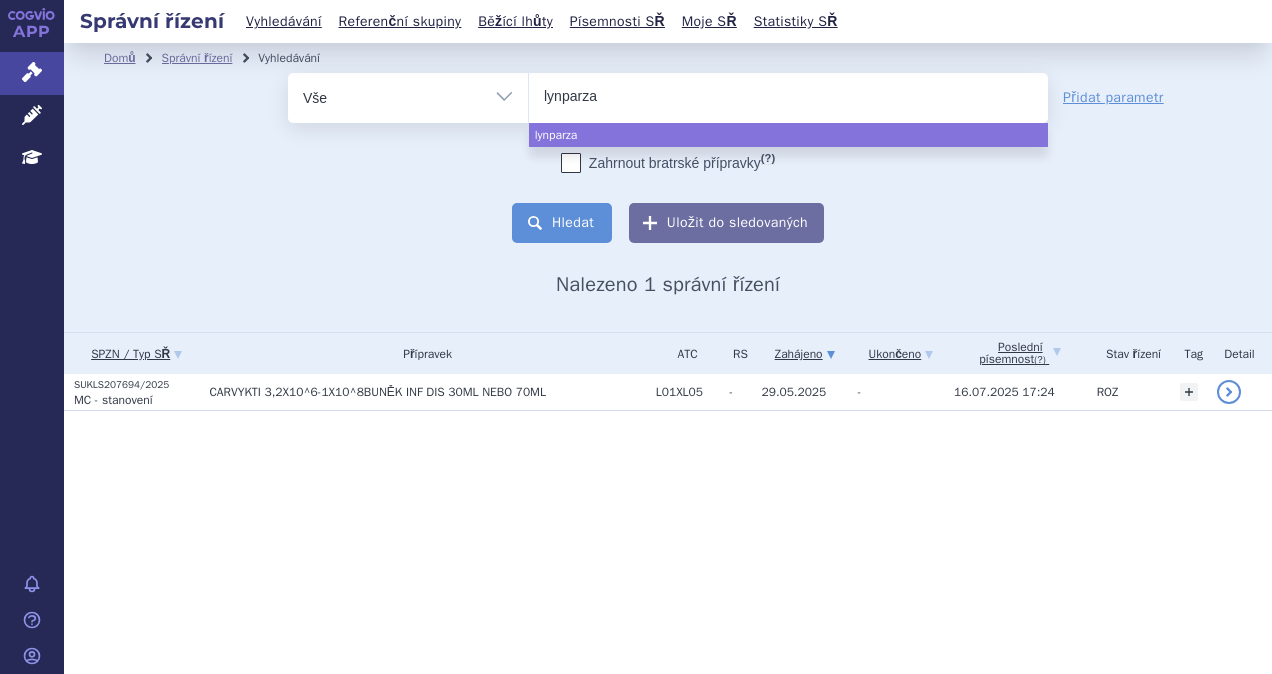 select on "lynparza" 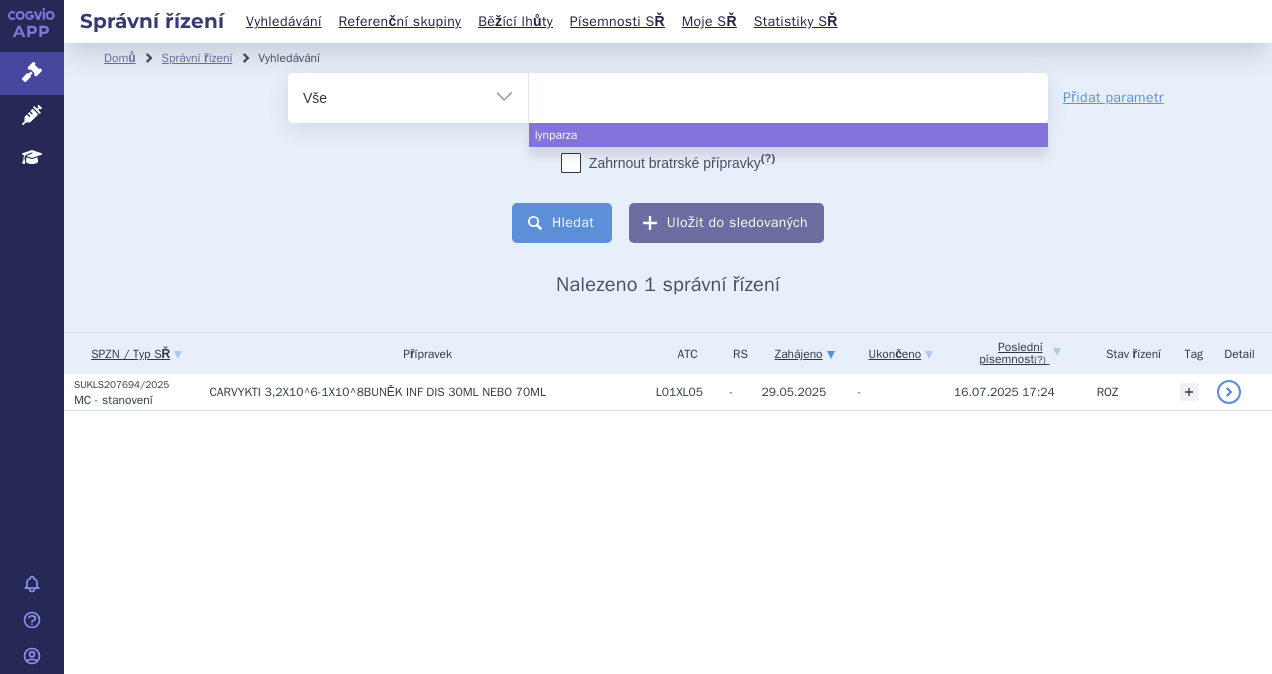 click on "Hledat" at bounding box center (562, 223) 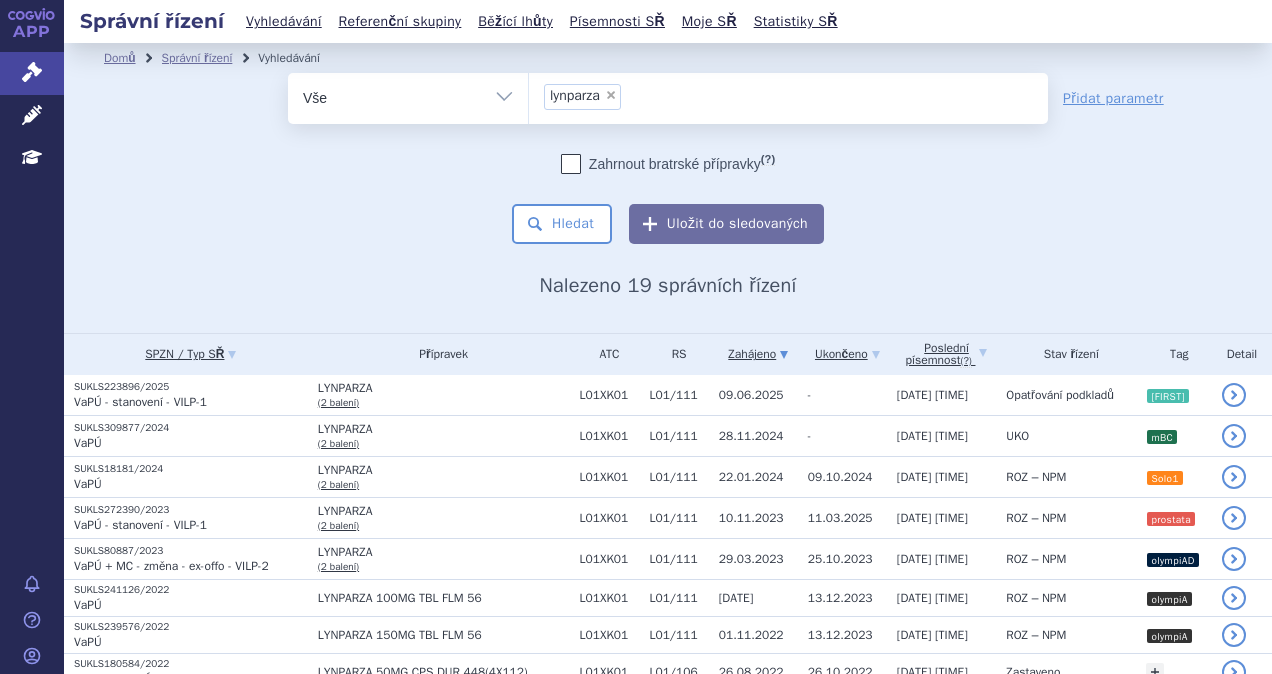 scroll, scrollTop: 0, scrollLeft: 0, axis: both 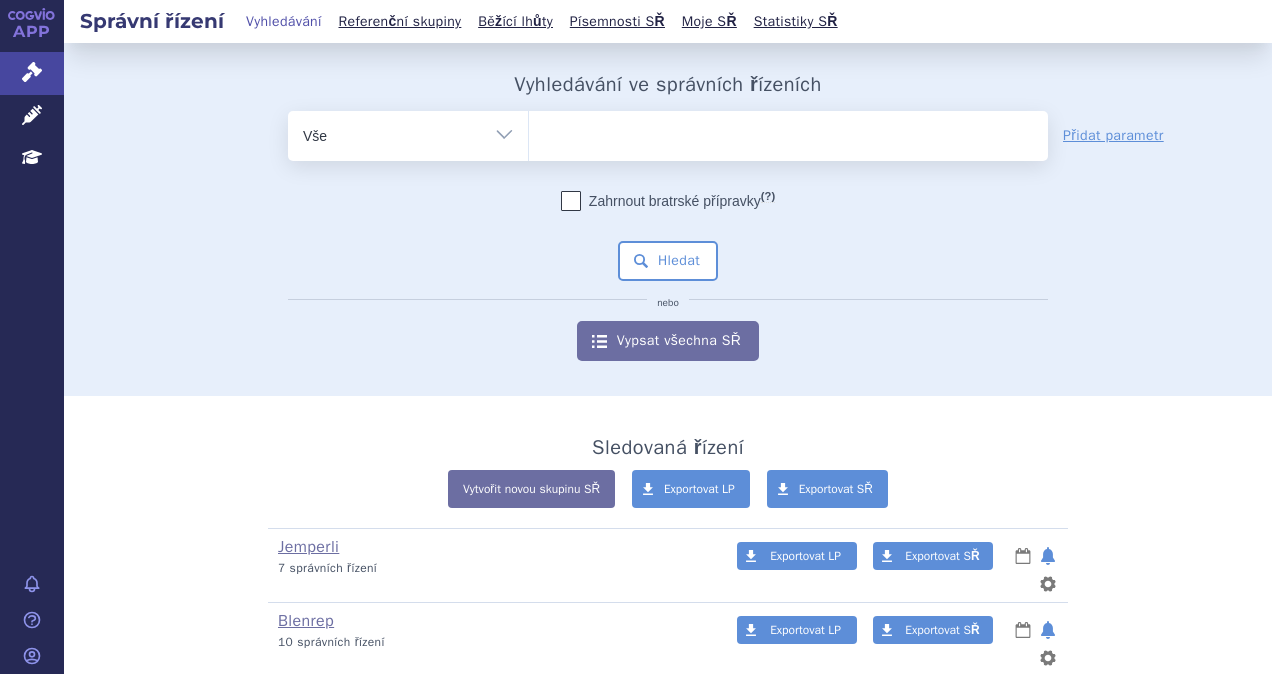 click at bounding box center (788, 132) 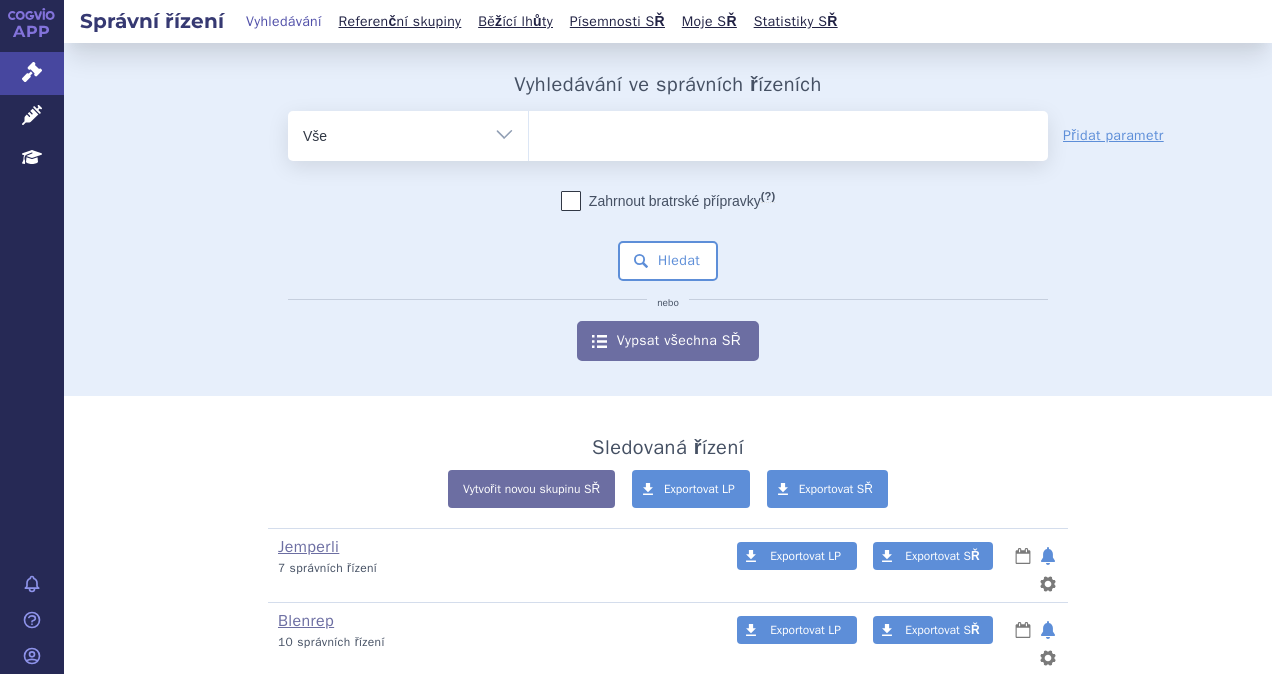 type on "i" 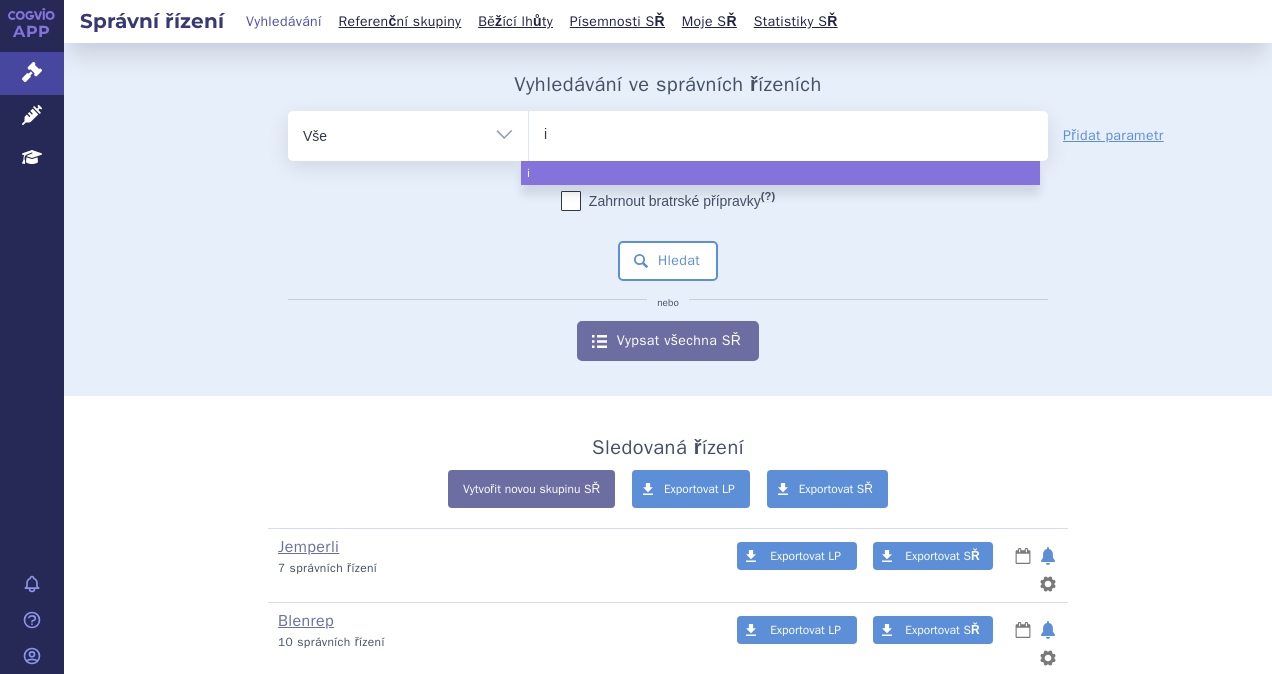 type 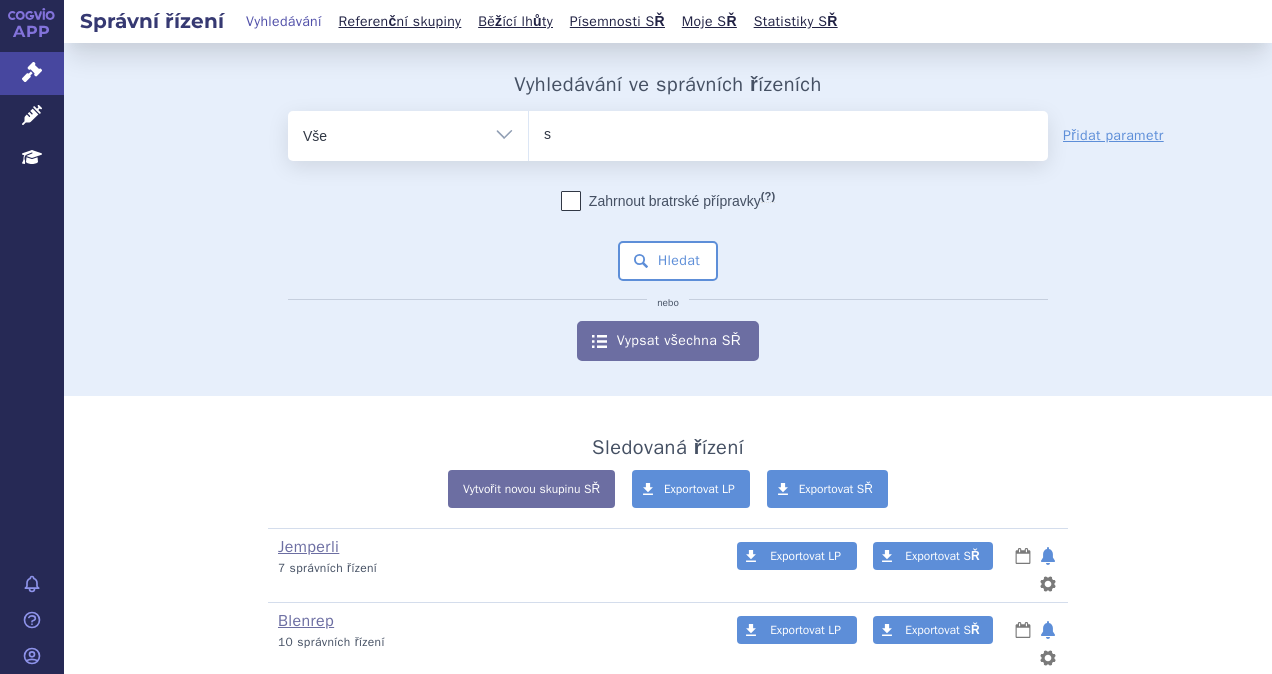 type on "sa" 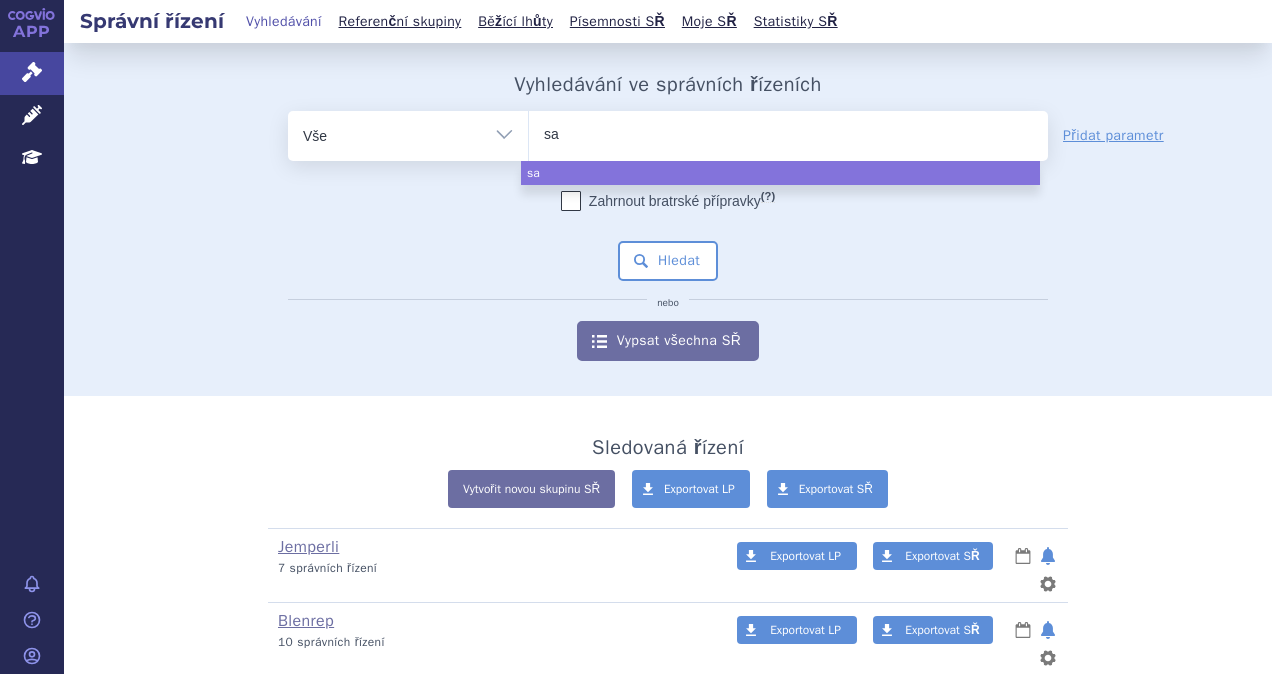 type on "sar" 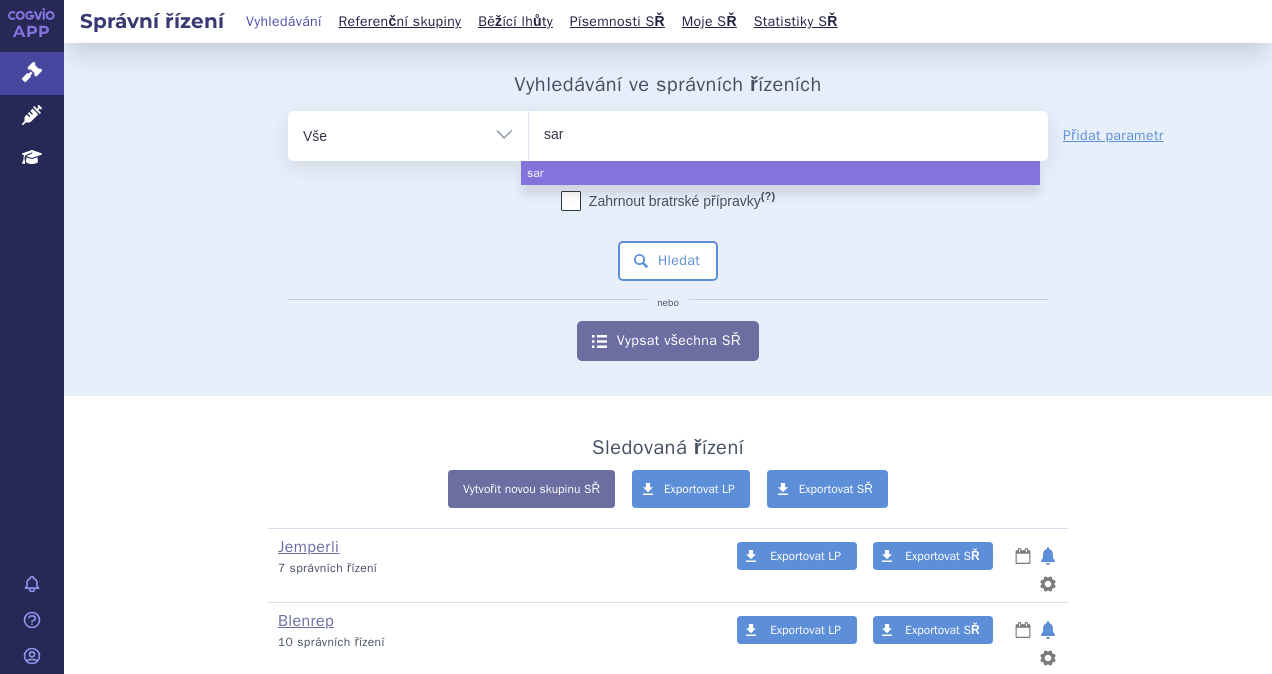 type on "sarc" 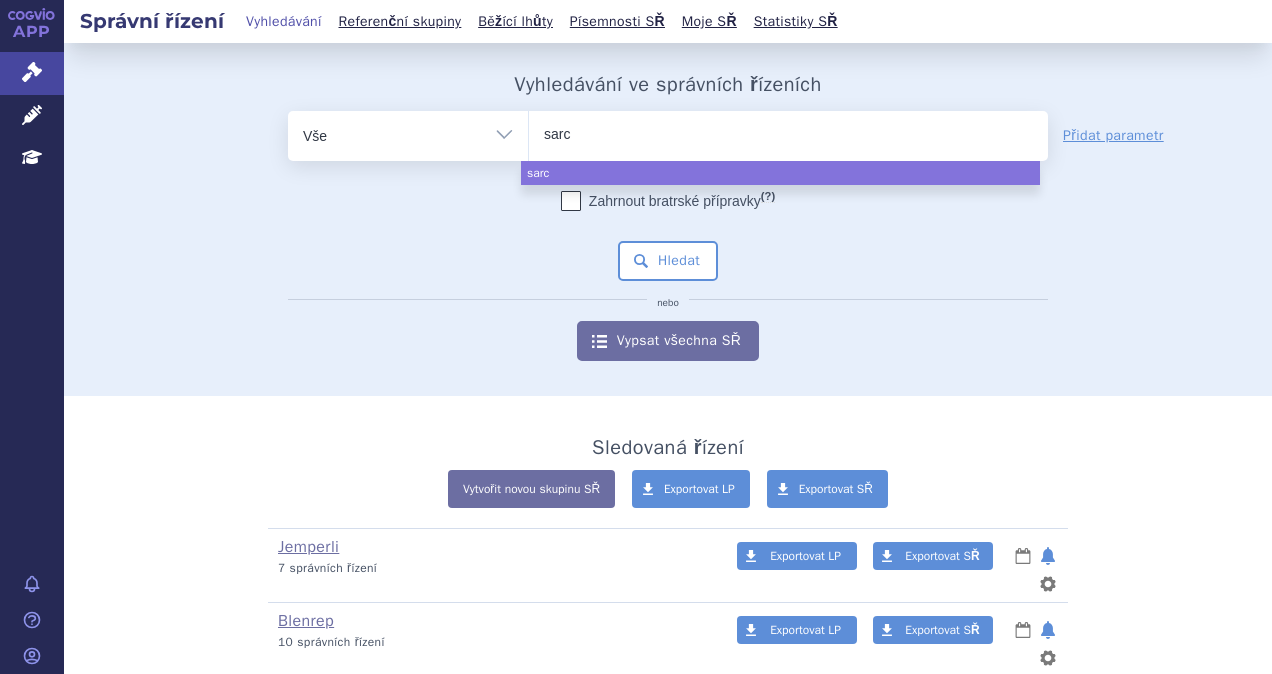type on "sarcl" 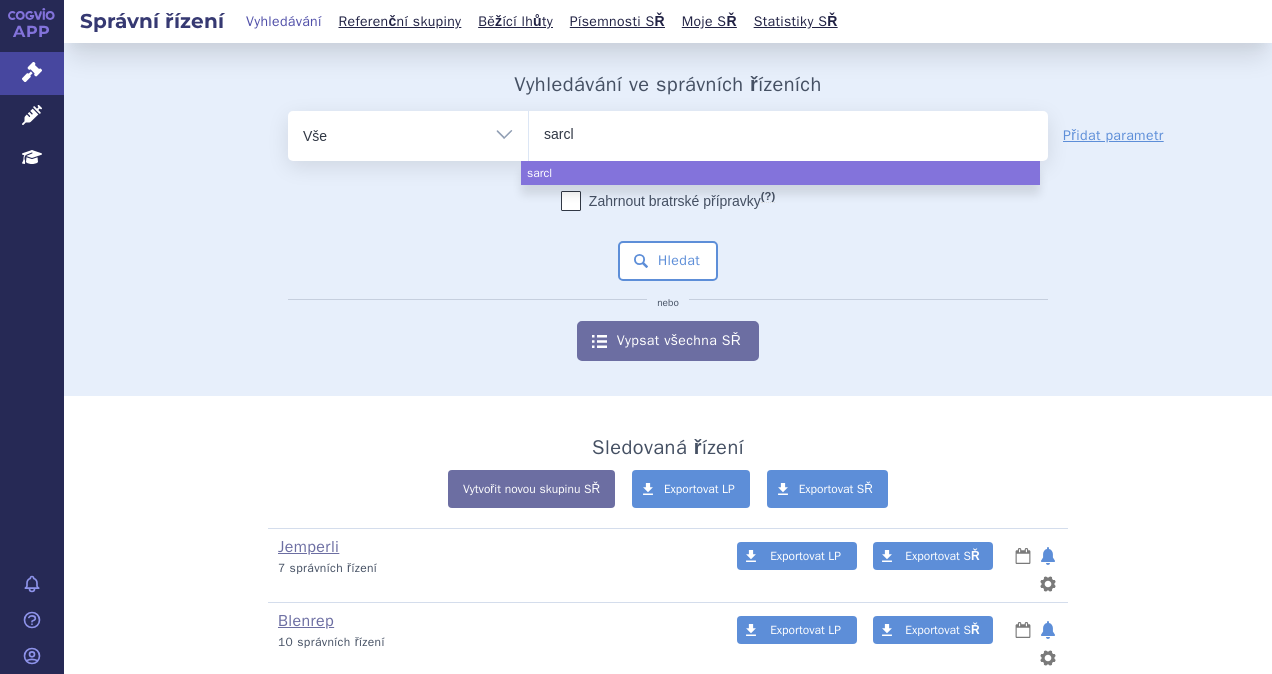 type on "sarcli" 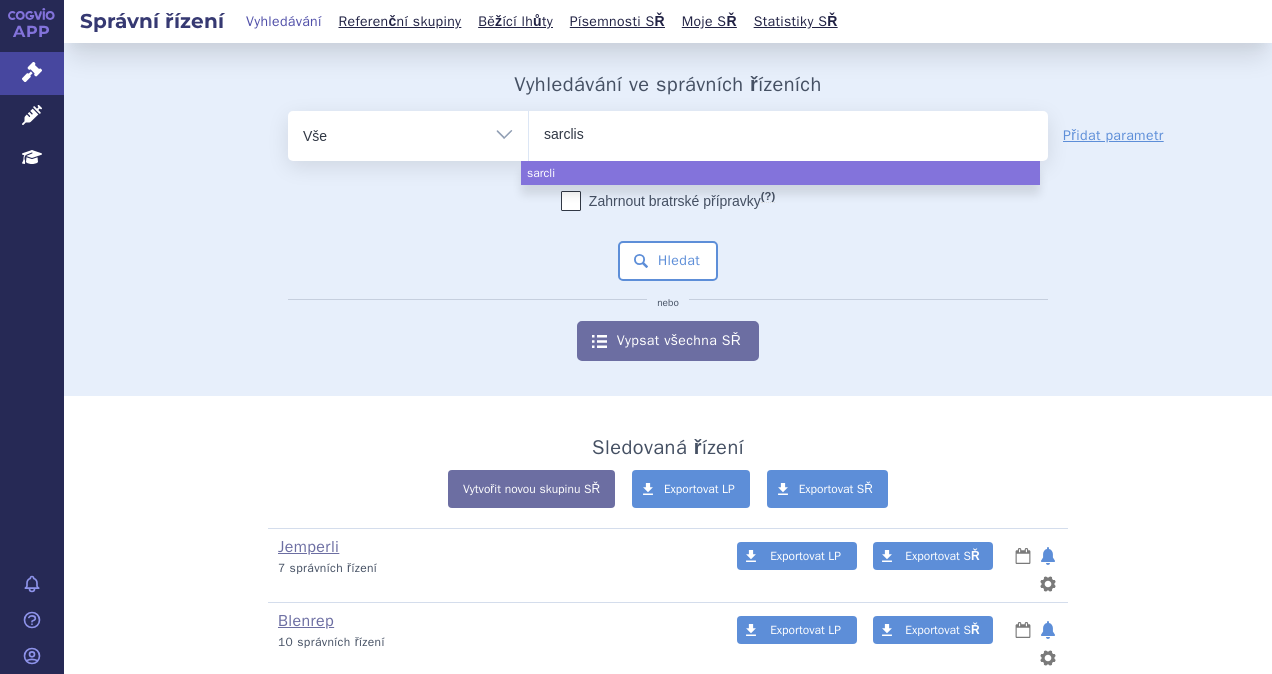 type on "sarclisa" 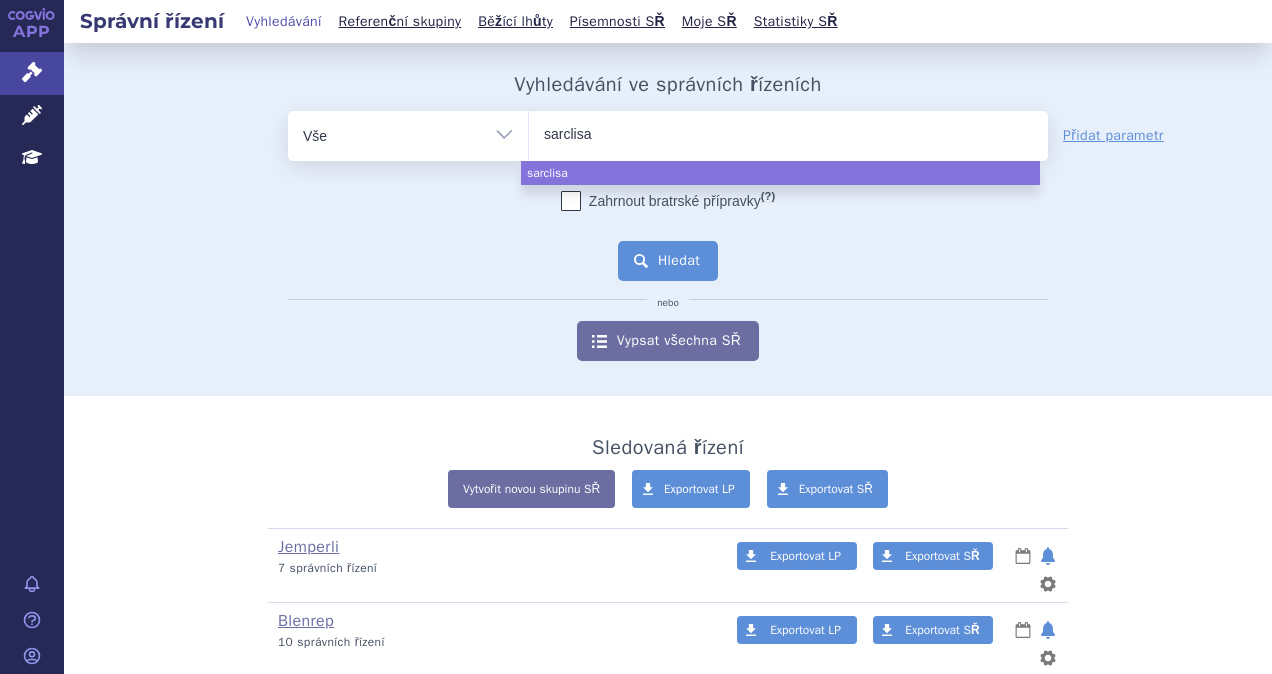 select on "sarclisa" 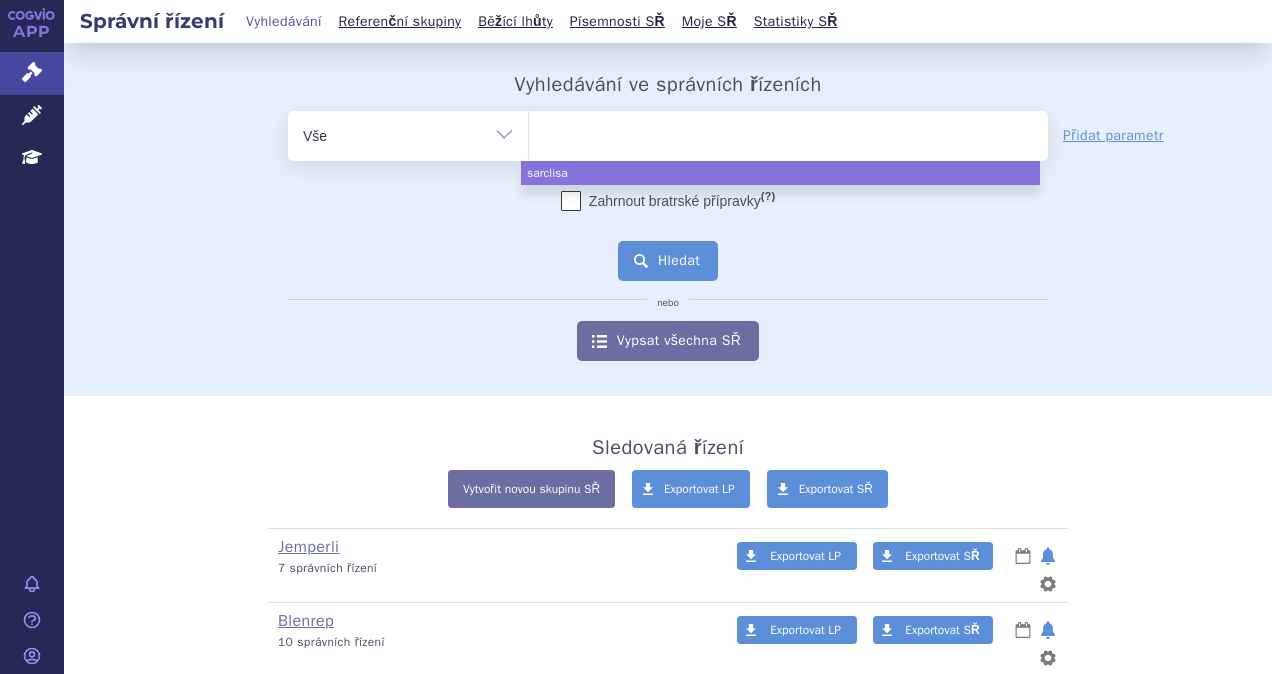 click on "Hledat" at bounding box center (668, 261) 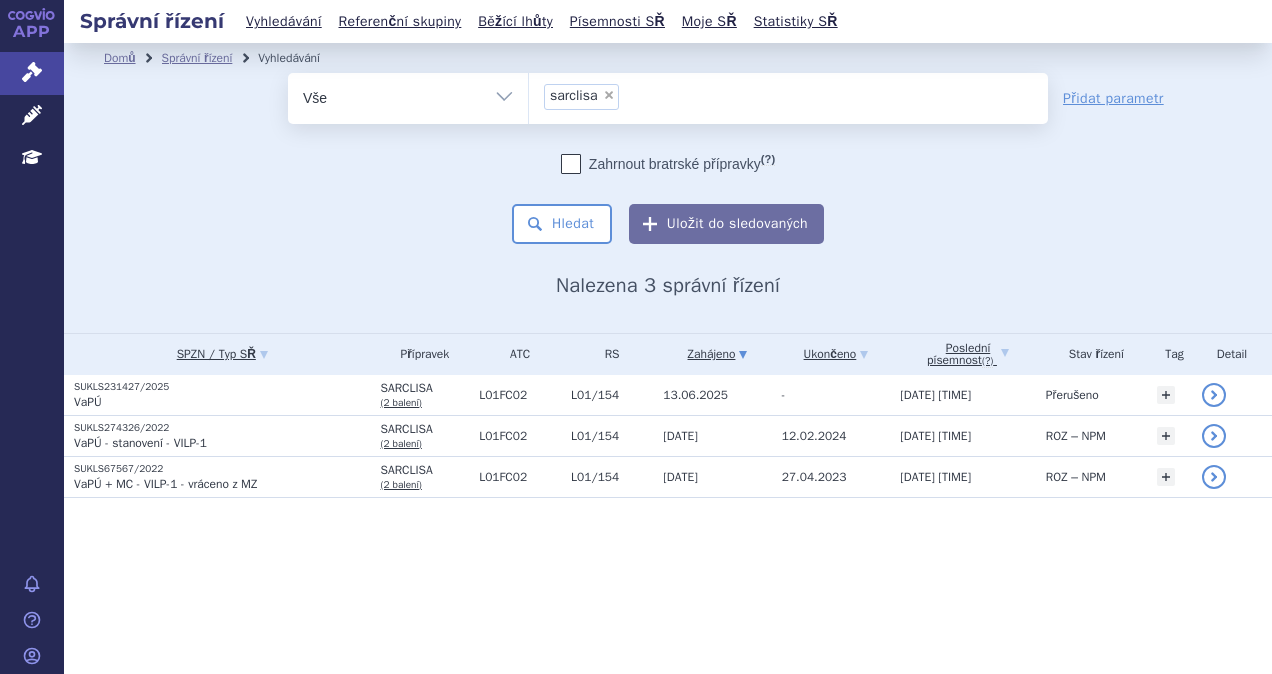 scroll, scrollTop: 0, scrollLeft: 0, axis: both 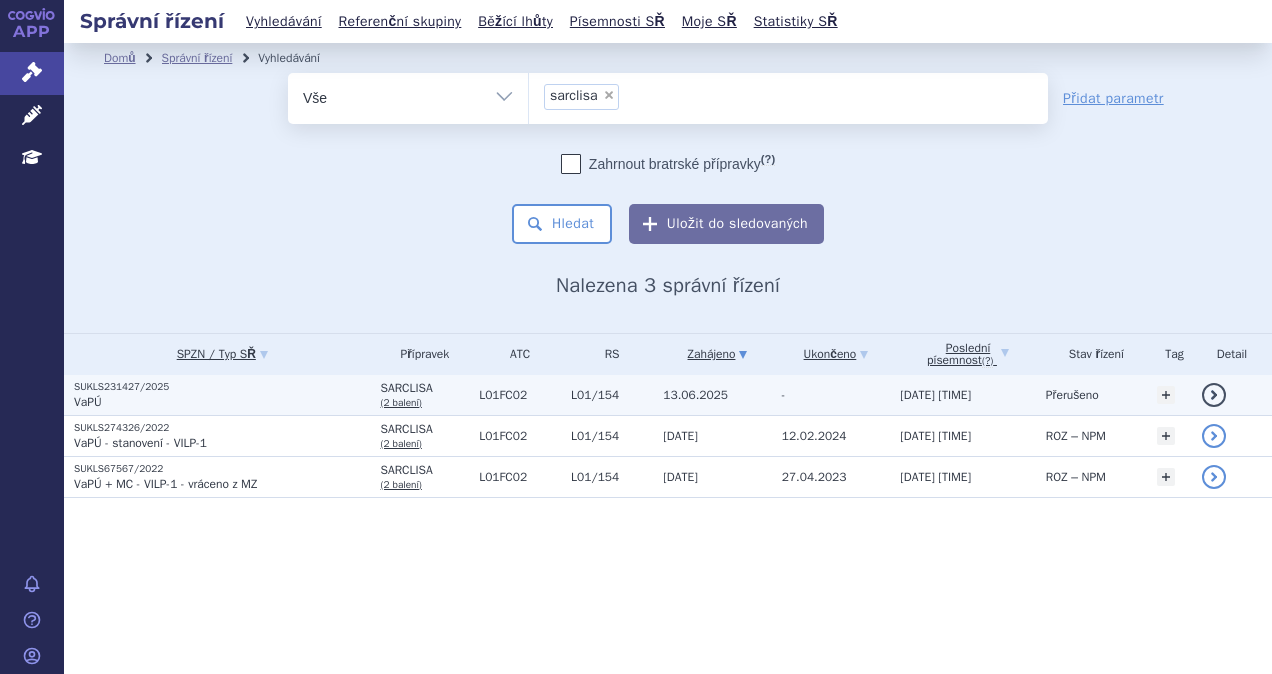 click on "SUKLS231427/2025" at bounding box center (222, 387) 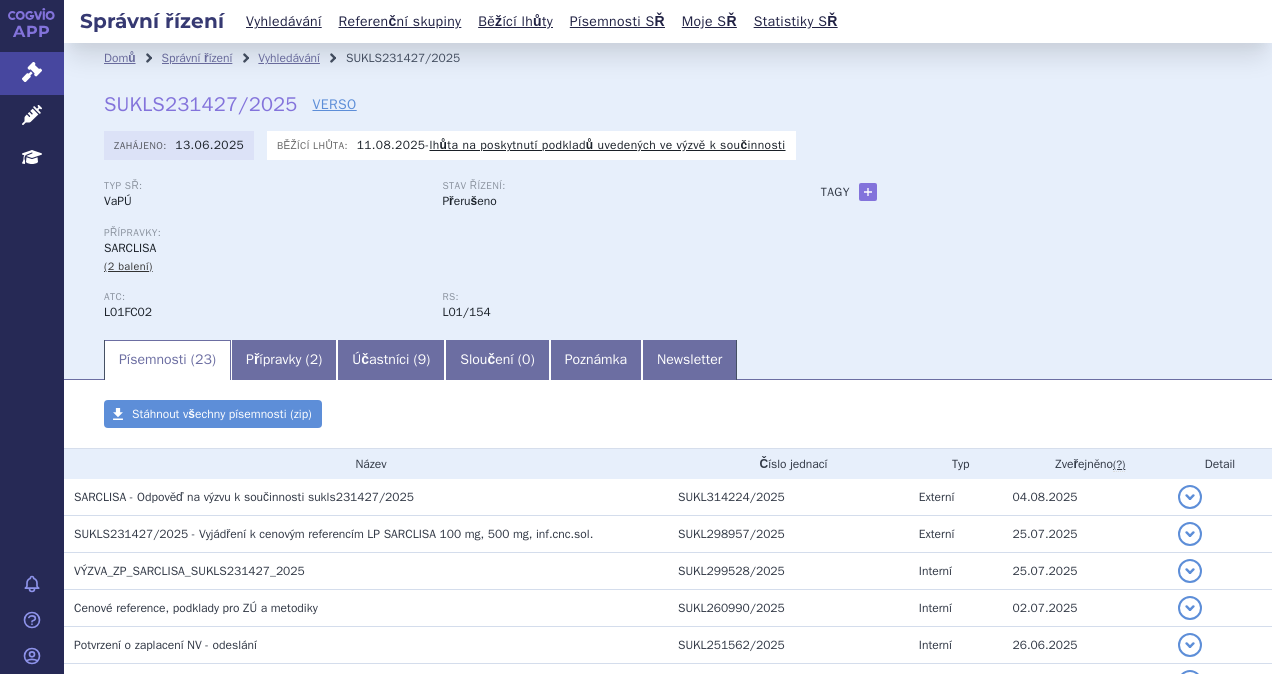 scroll, scrollTop: 0, scrollLeft: 0, axis: both 